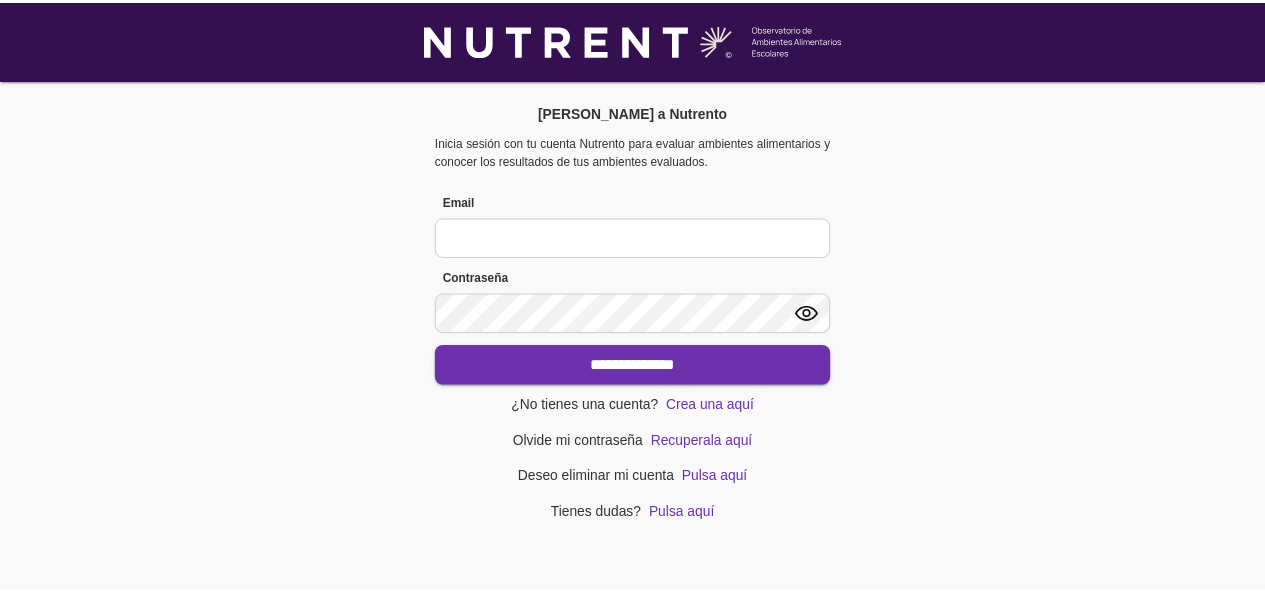 scroll, scrollTop: 0, scrollLeft: 0, axis: both 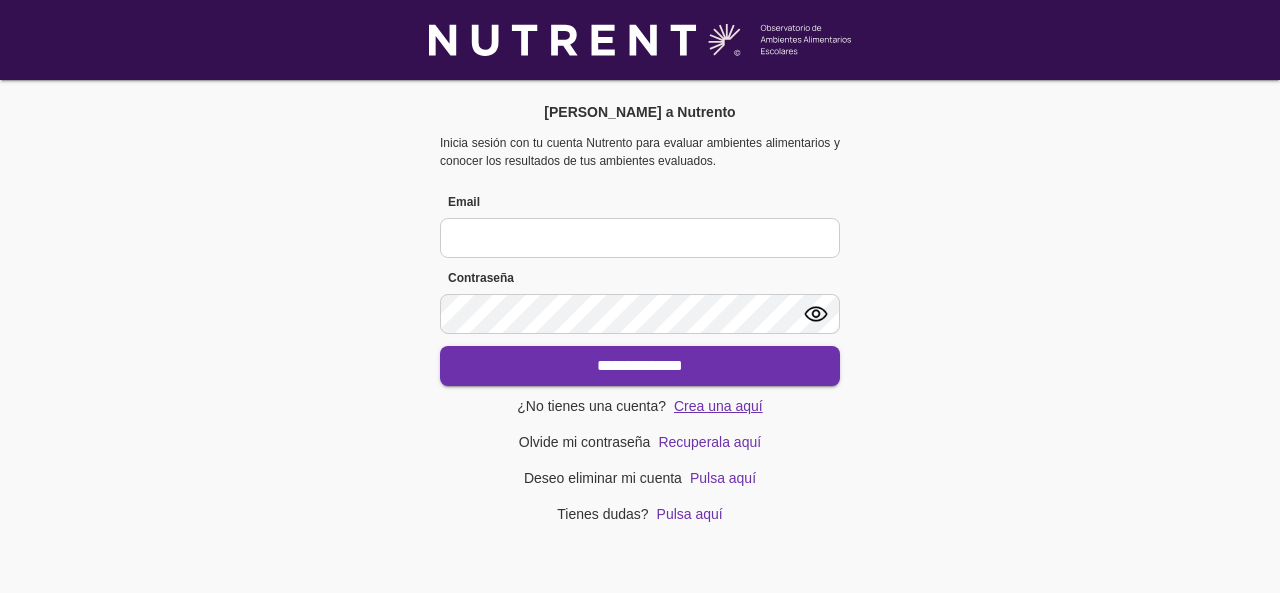click on "Crea una aquí" at bounding box center [718, 406] 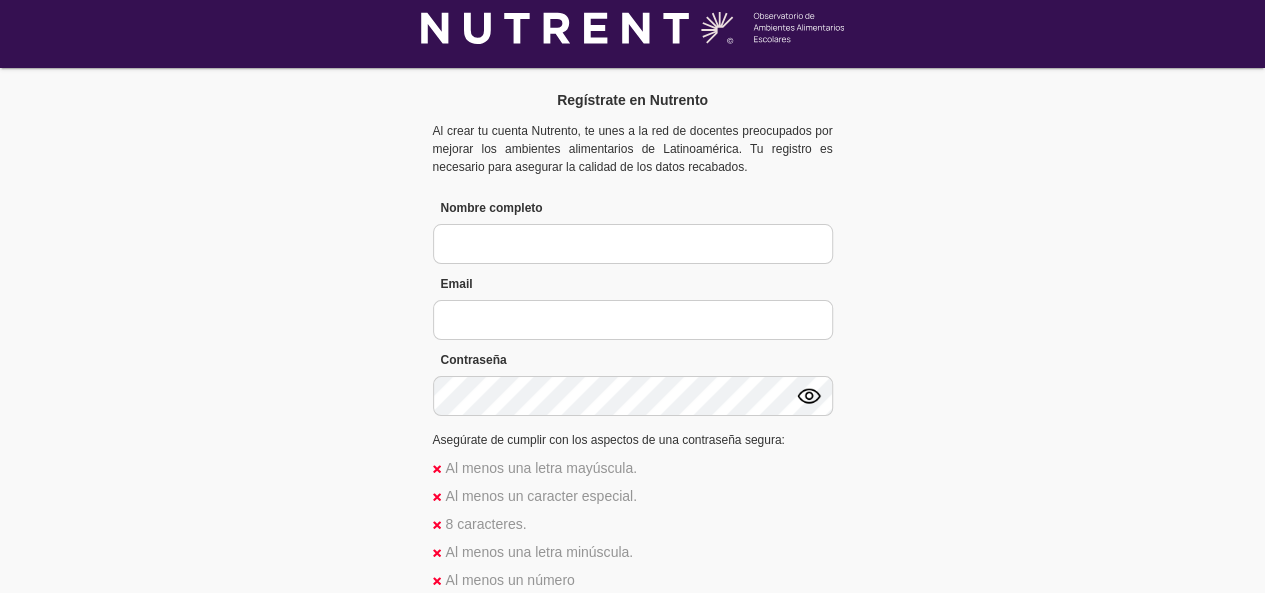 scroll, scrollTop: 0, scrollLeft: 0, axis: both 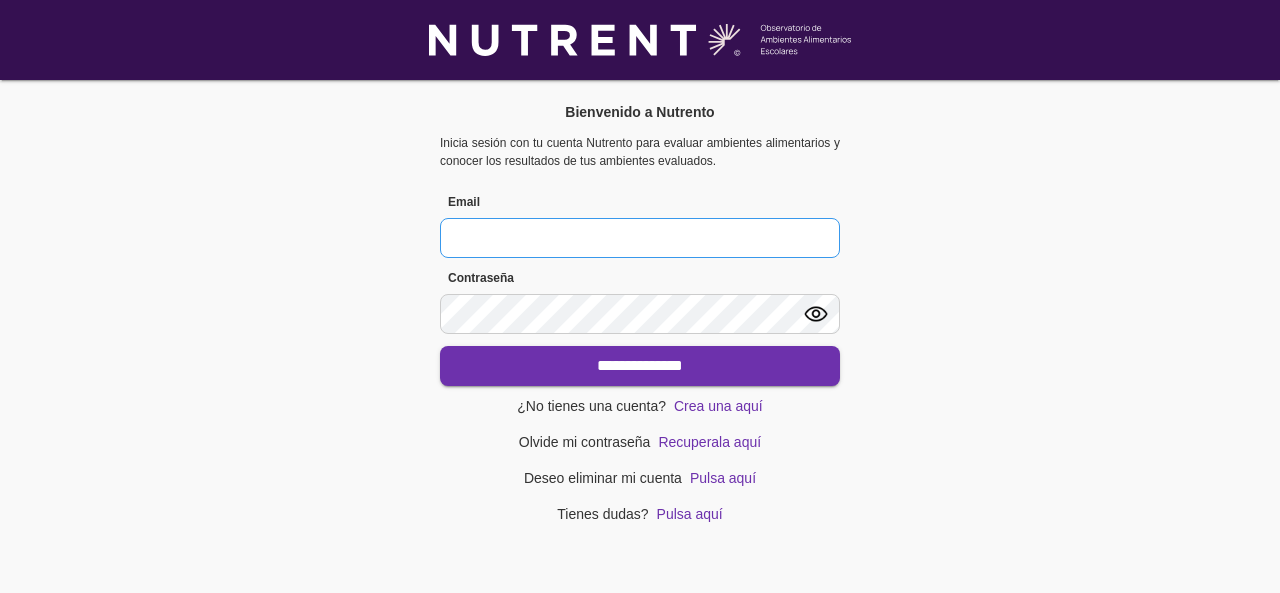 click at bounding box center [640, 238] 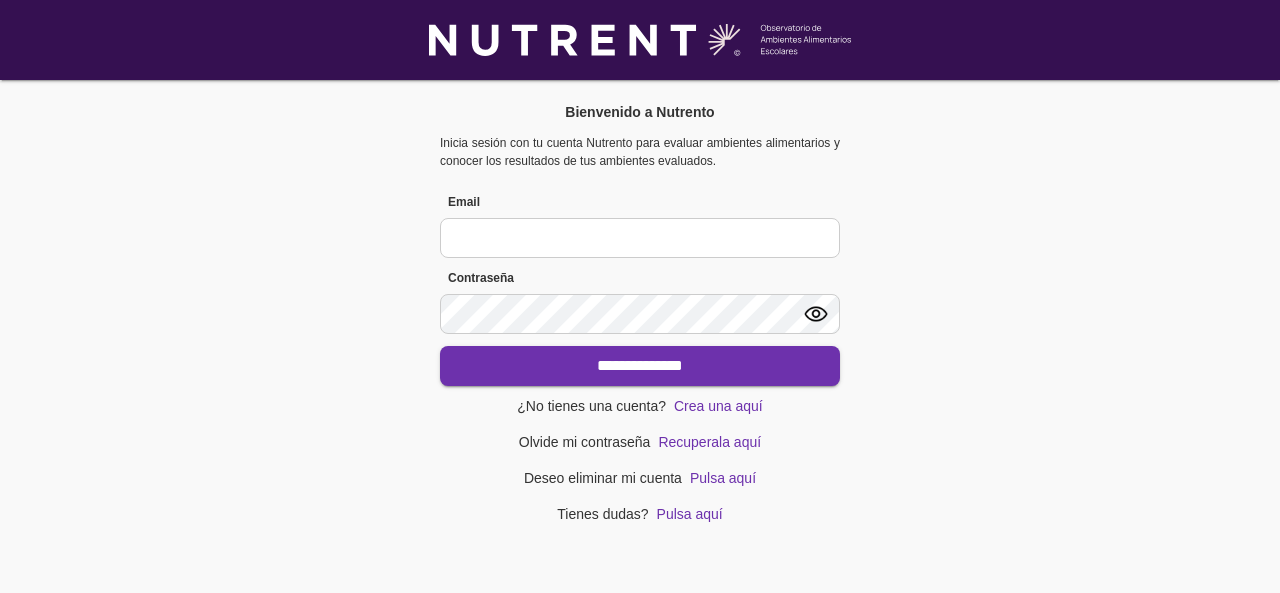 click on "**********" at bounding box center (640, 296) 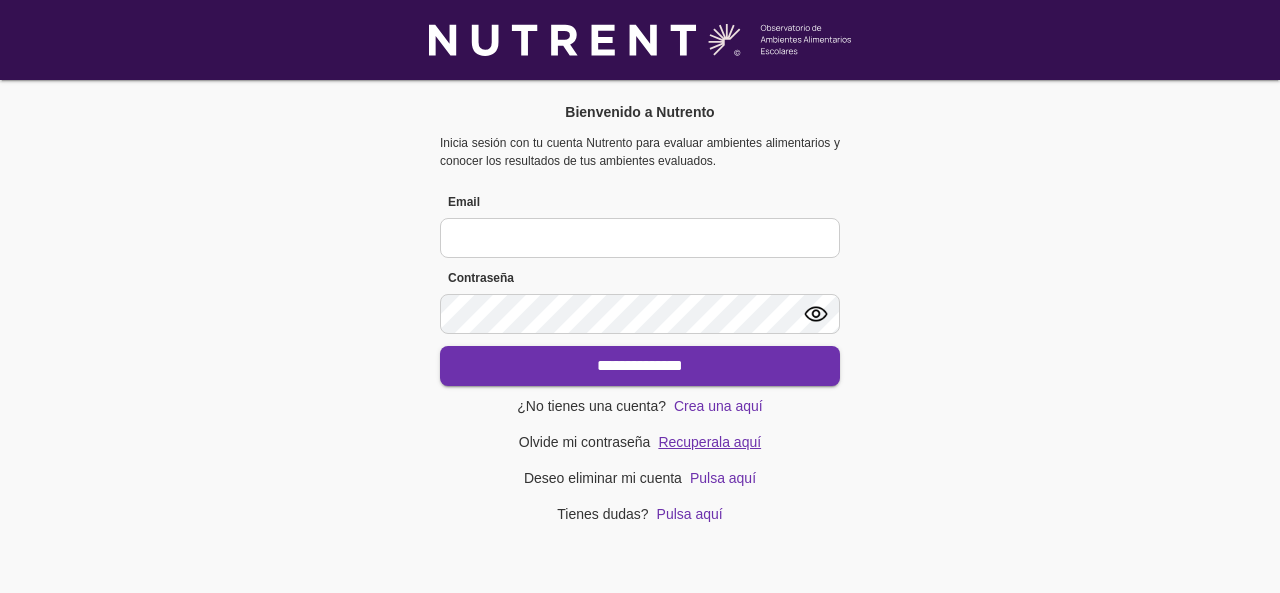 click on "Recuperala aquí" at bounding box center (709, 442) 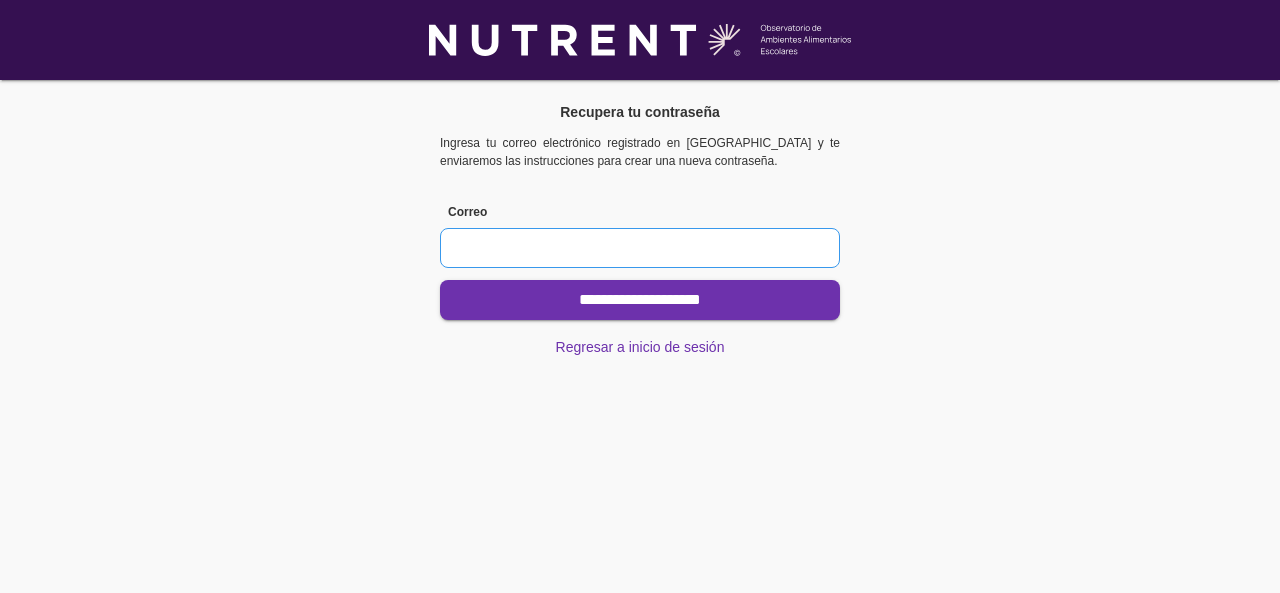 click at bounding box center (640, 248) 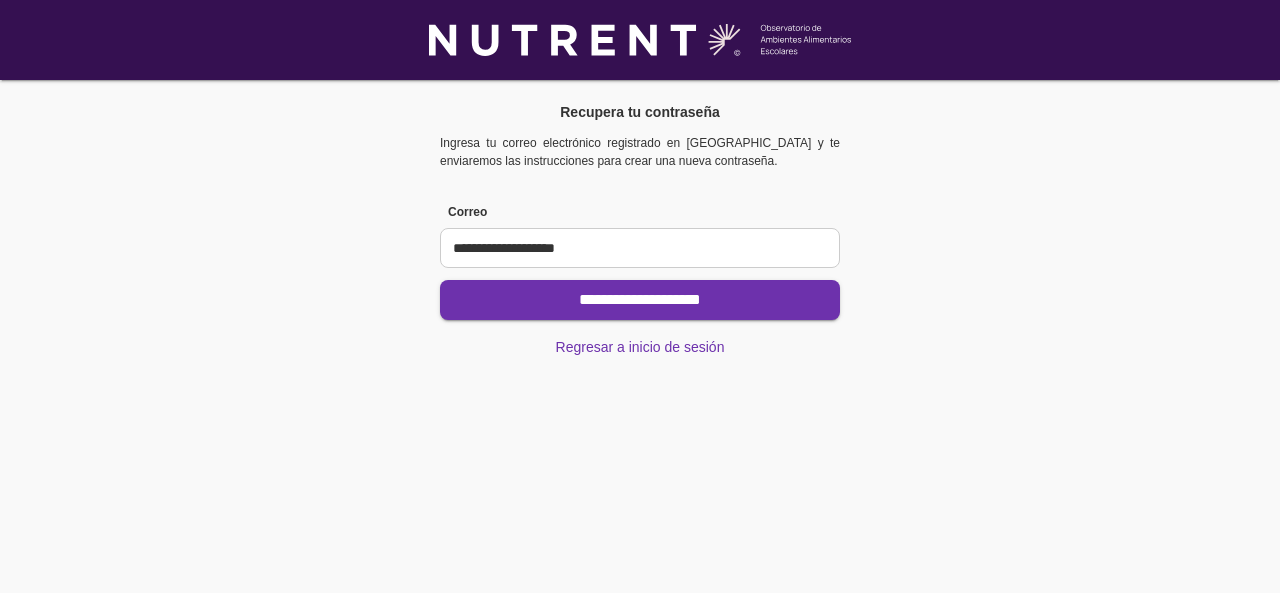 click on "**********" at bounding box center (640, 300) 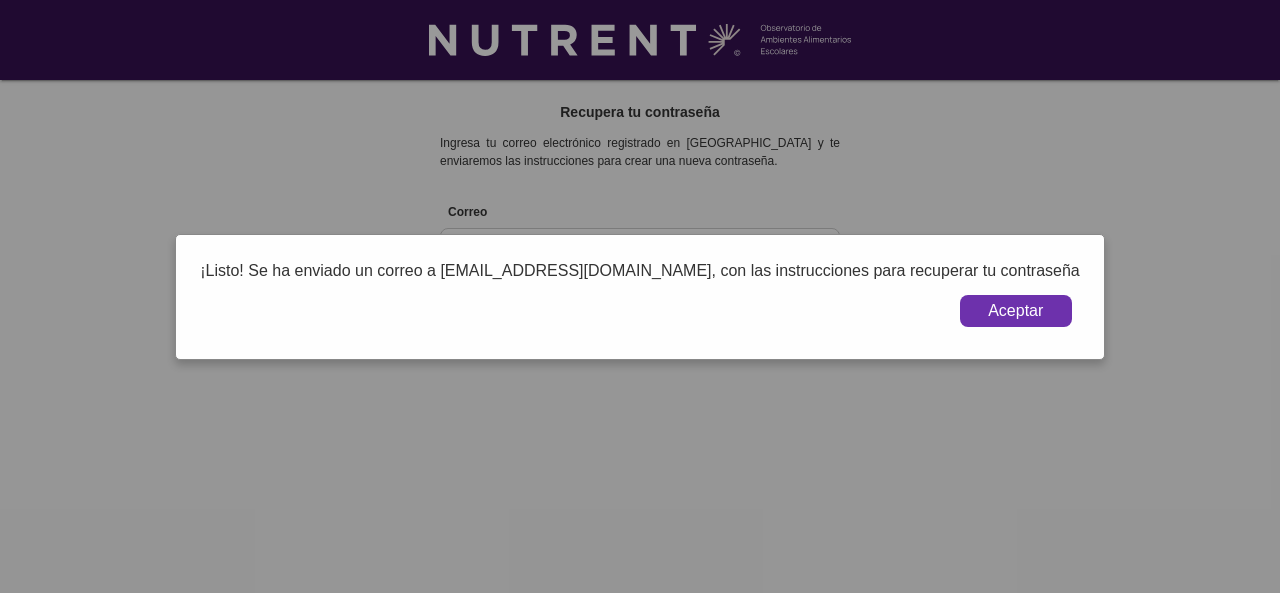 click on "Aceptar" at bounding box center [1016, 311] 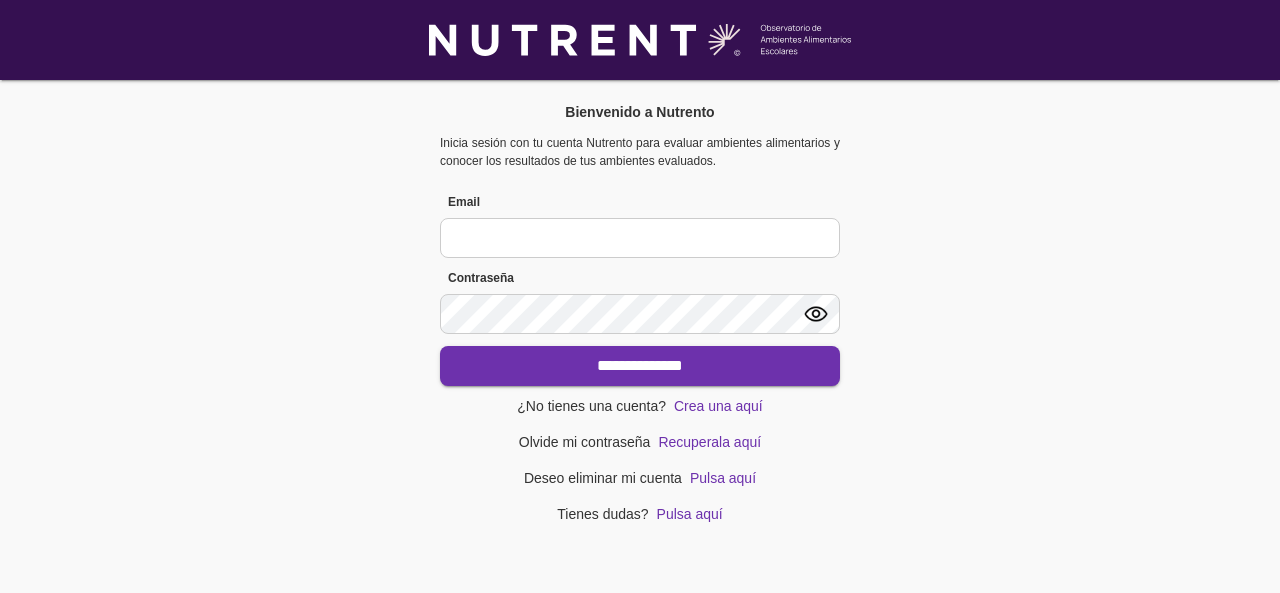 scroll, scrollTop: 0, scrollLeft: 0, axis: both 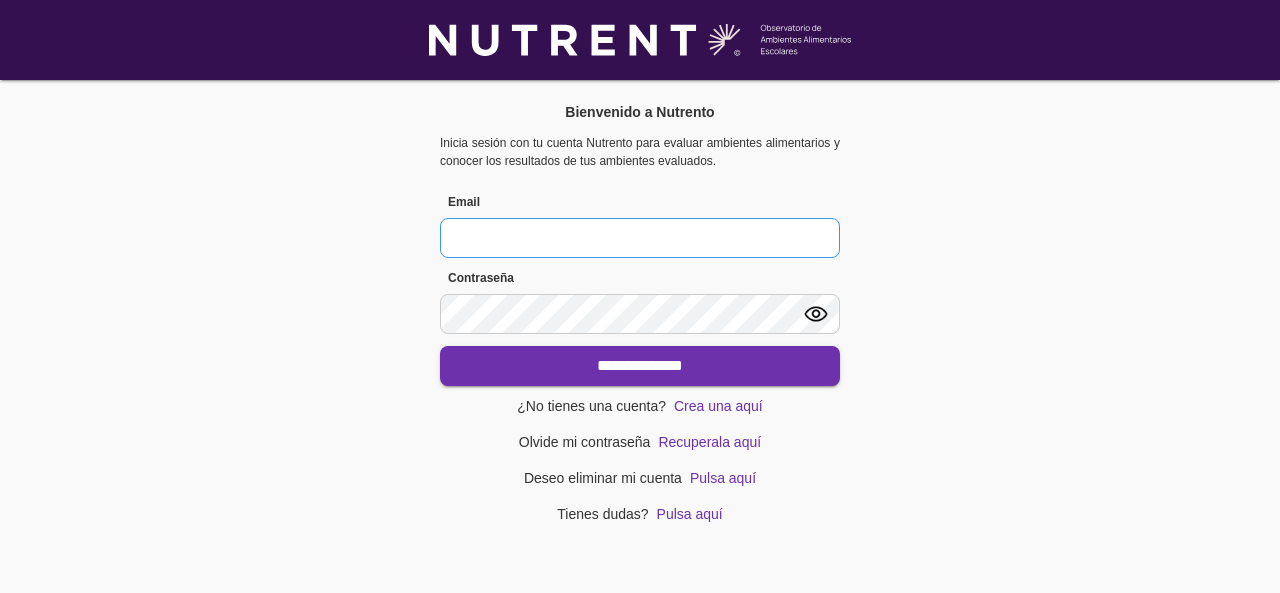 click at bounding box center [640, 238] 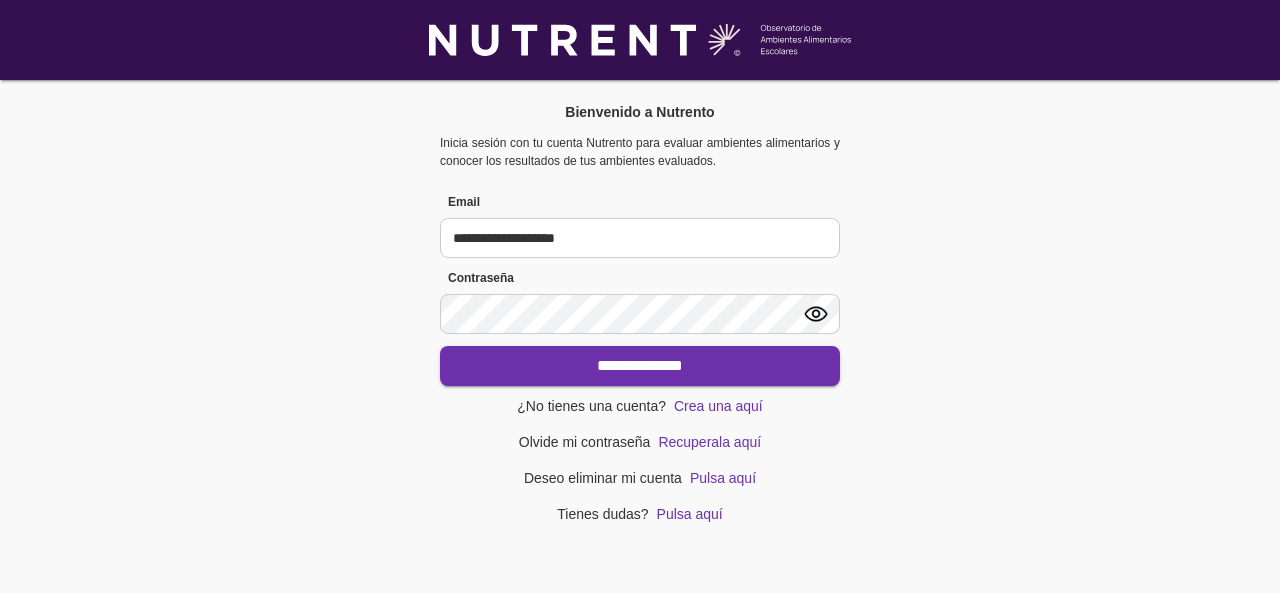 click on "**********" at bounding box center [640, 366] 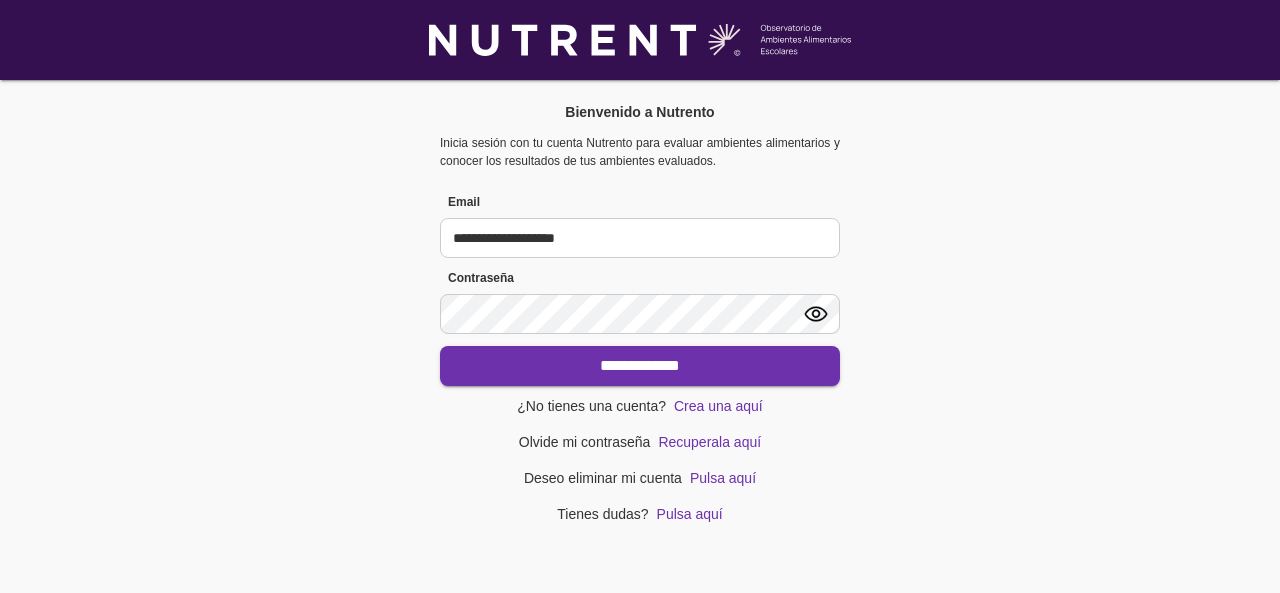 type on "**********" 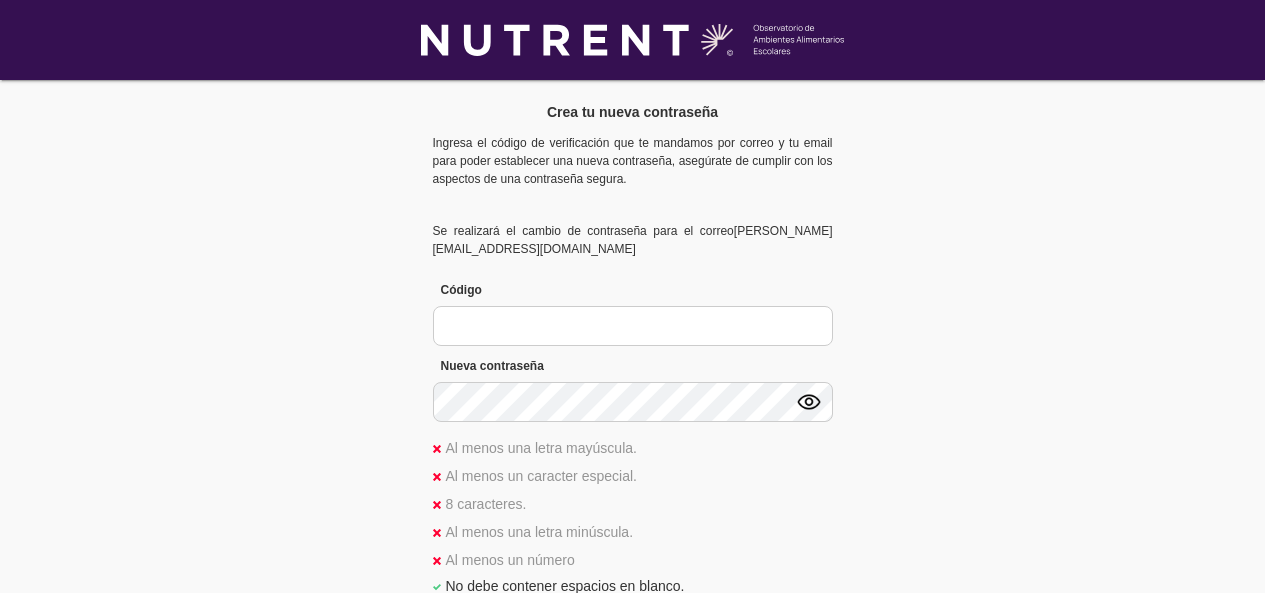 scroll, scrollTop: 0, scrollLeft: 0, axis: both 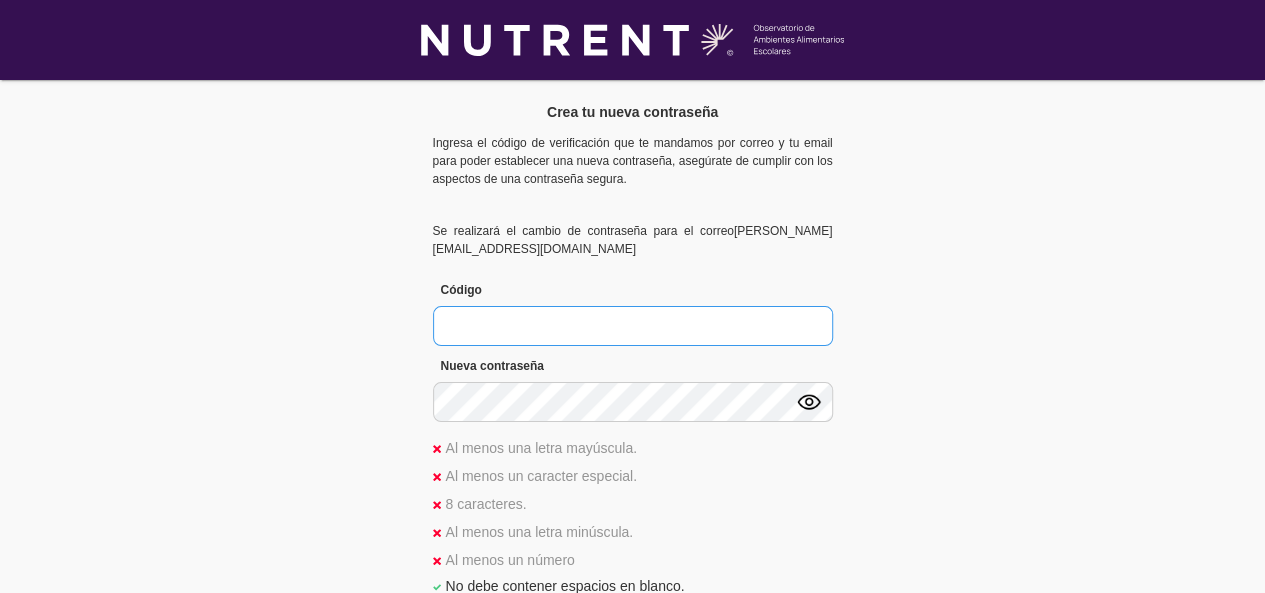 click at bounding box center [633, 326] 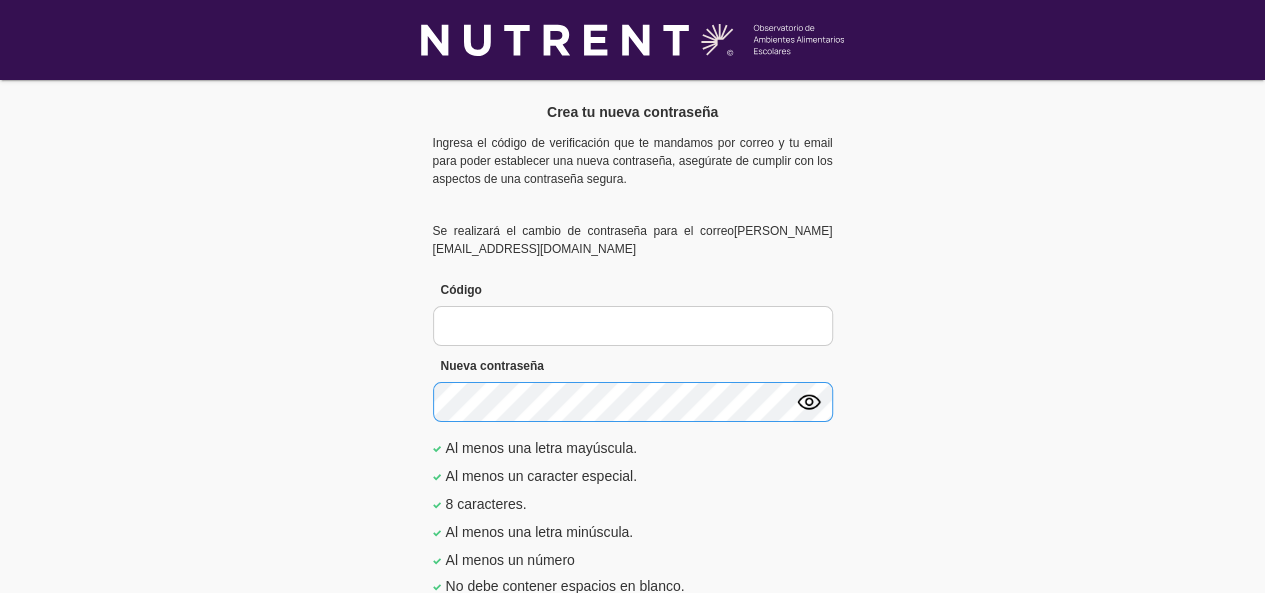 scroll, scrollTop: 78, scrollLeft: 0, axis: vertical 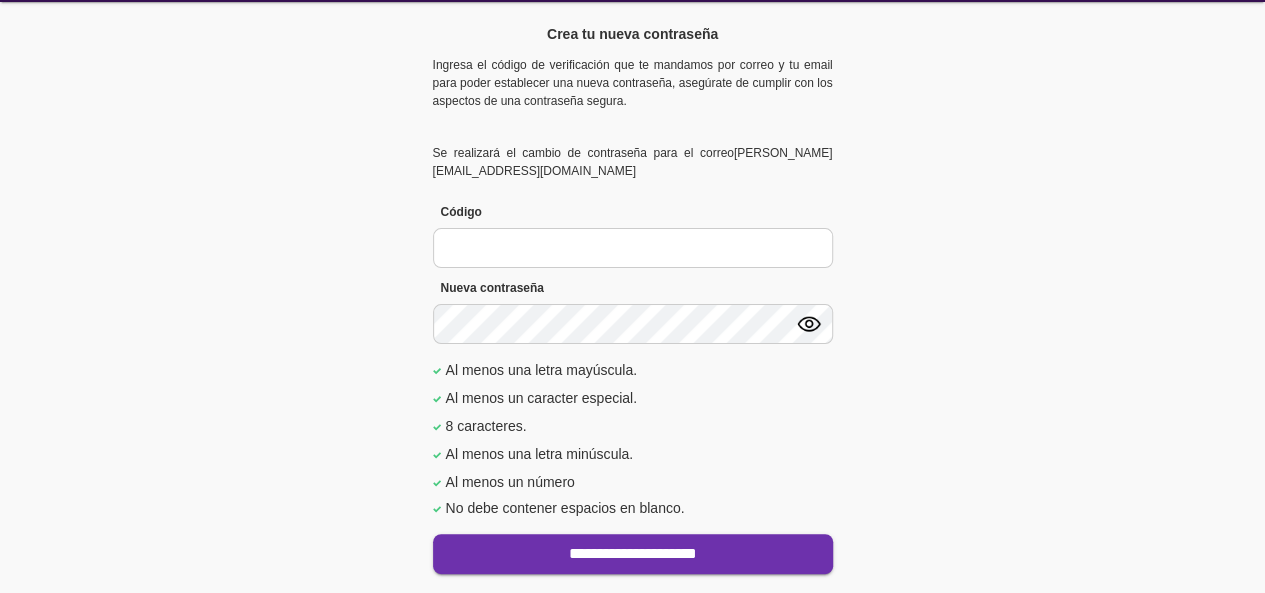 click on "**********" at bounding box center (633, 554) 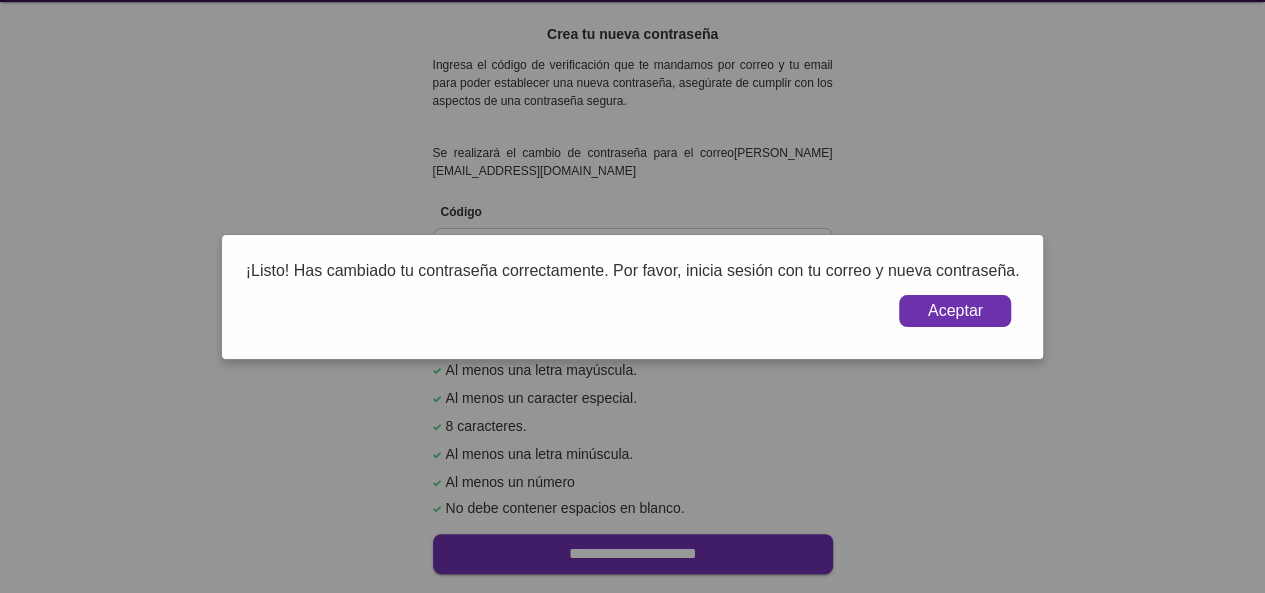 click on "Aceptar" at bounding box center [955, 311] 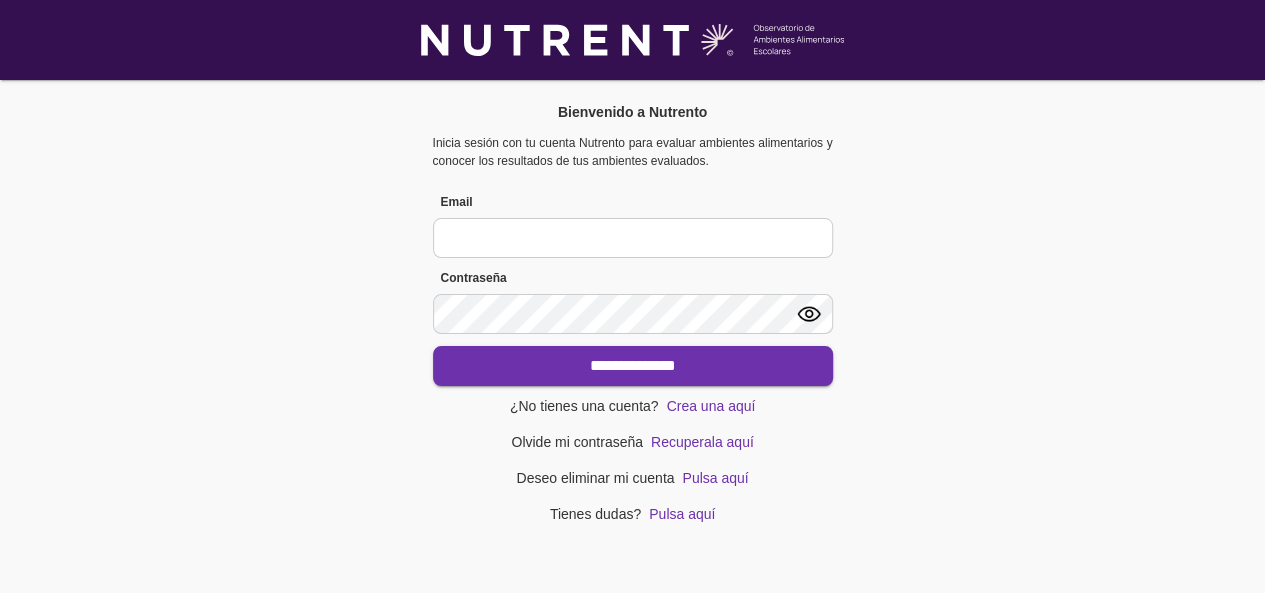 scroll, scrollTop: 0, scrollLeft: 0, axis: both 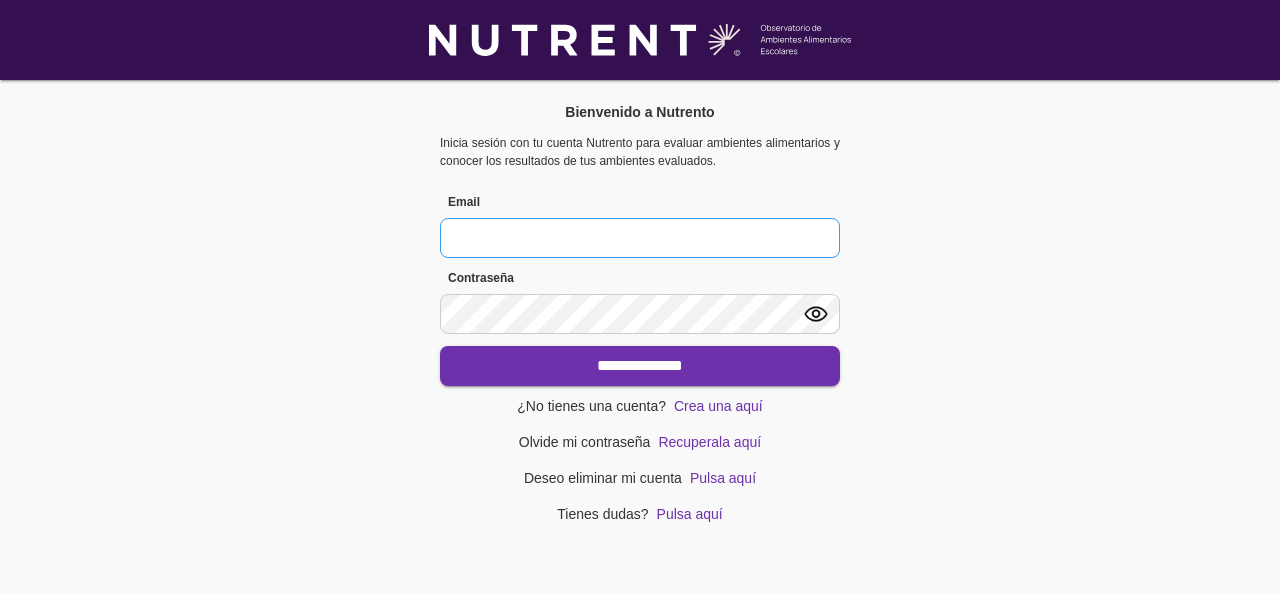 click at bounding box center [640, 238] 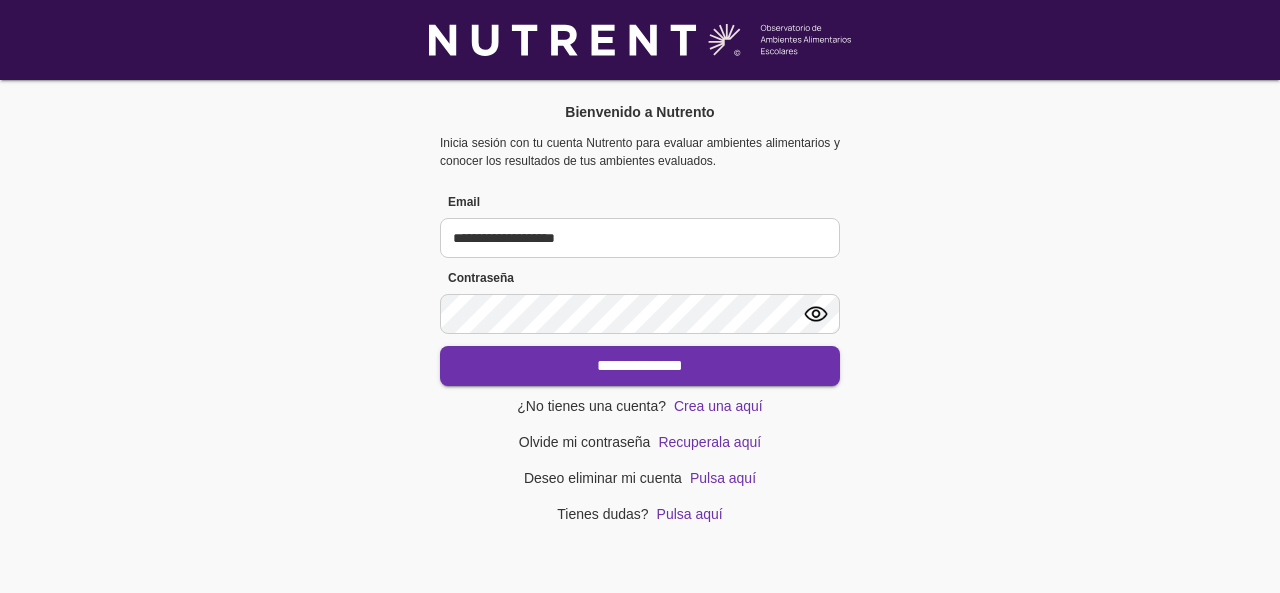 click on "**********" at bounding box center [640, 366] 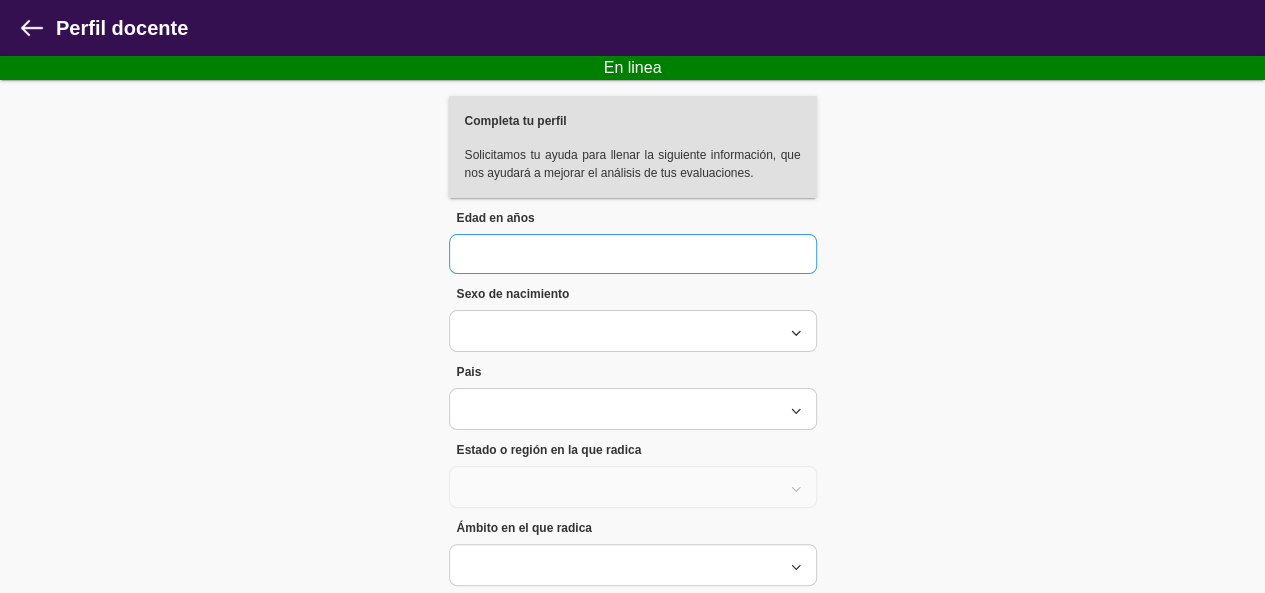 click at bounding box center (633, 254) 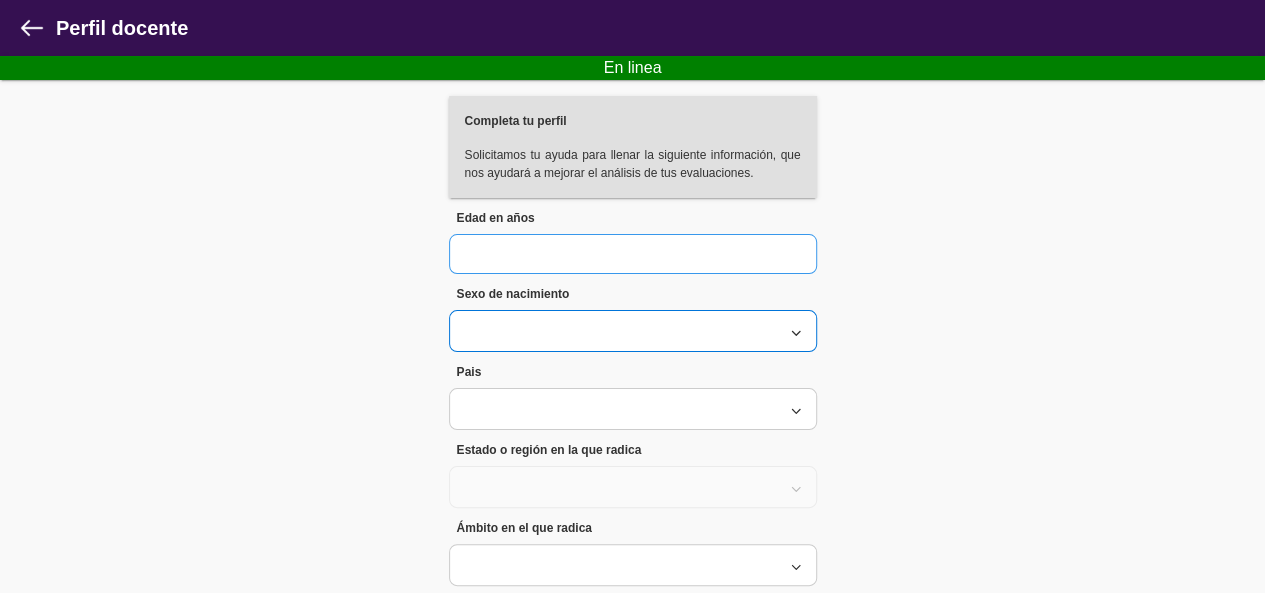 type on "**" 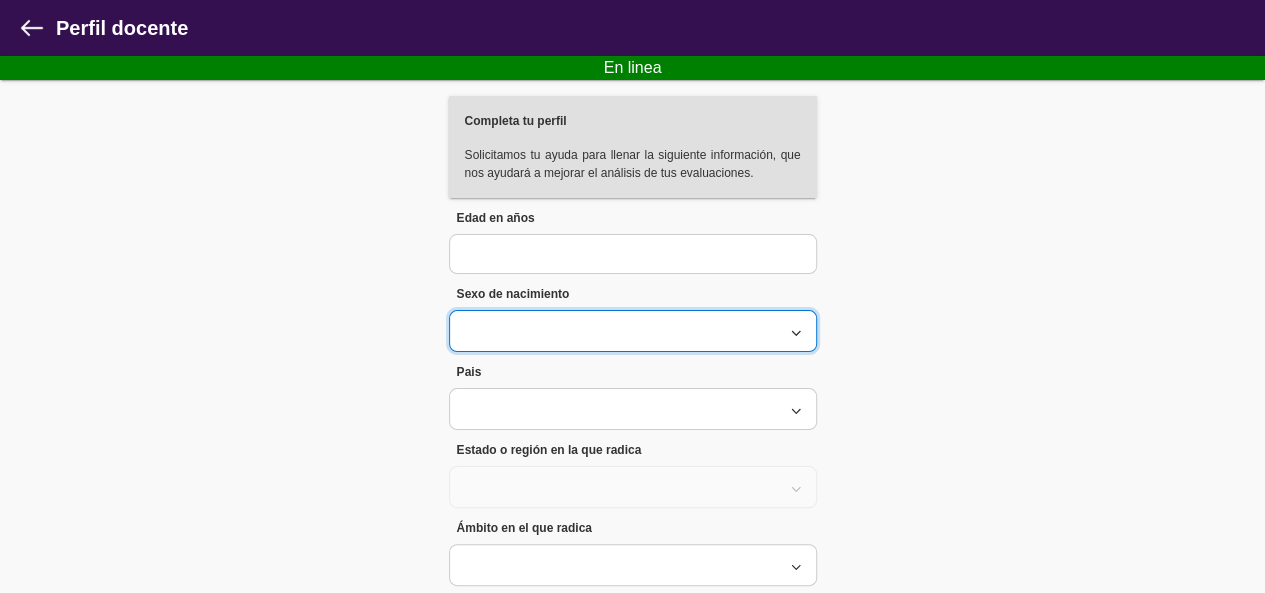click at bounding box center (622, 331) 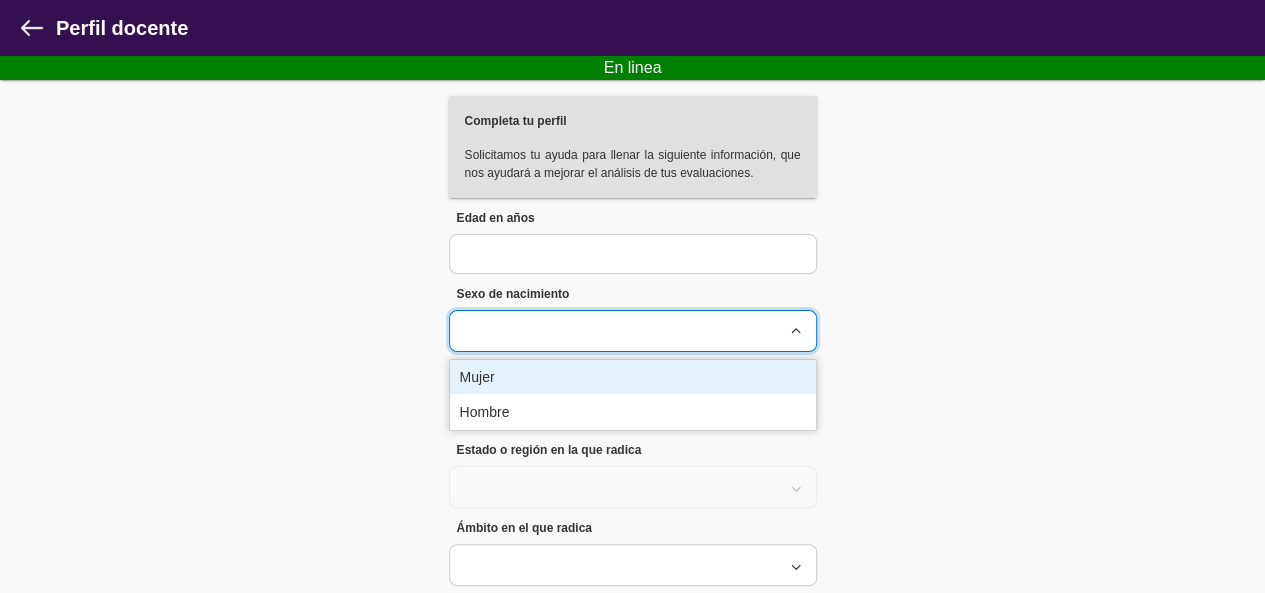 click on "Mujer" at bounding box center [633, 377] 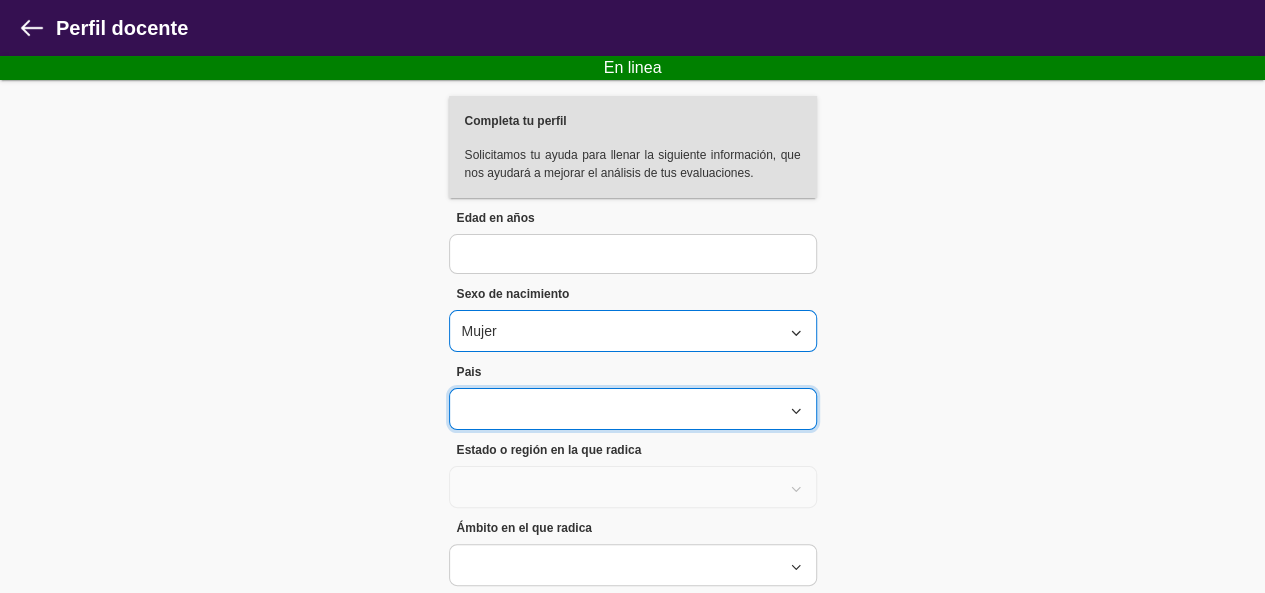 click at bounding box center (622, 409) 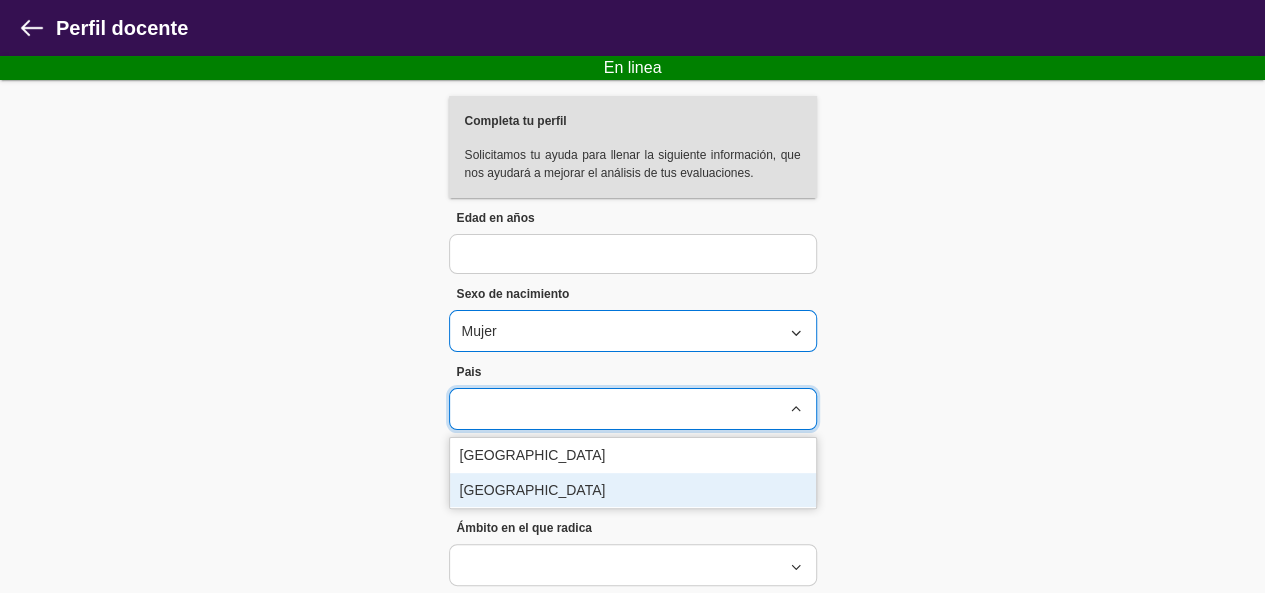 click on "México" at bounding box center (633, 490) 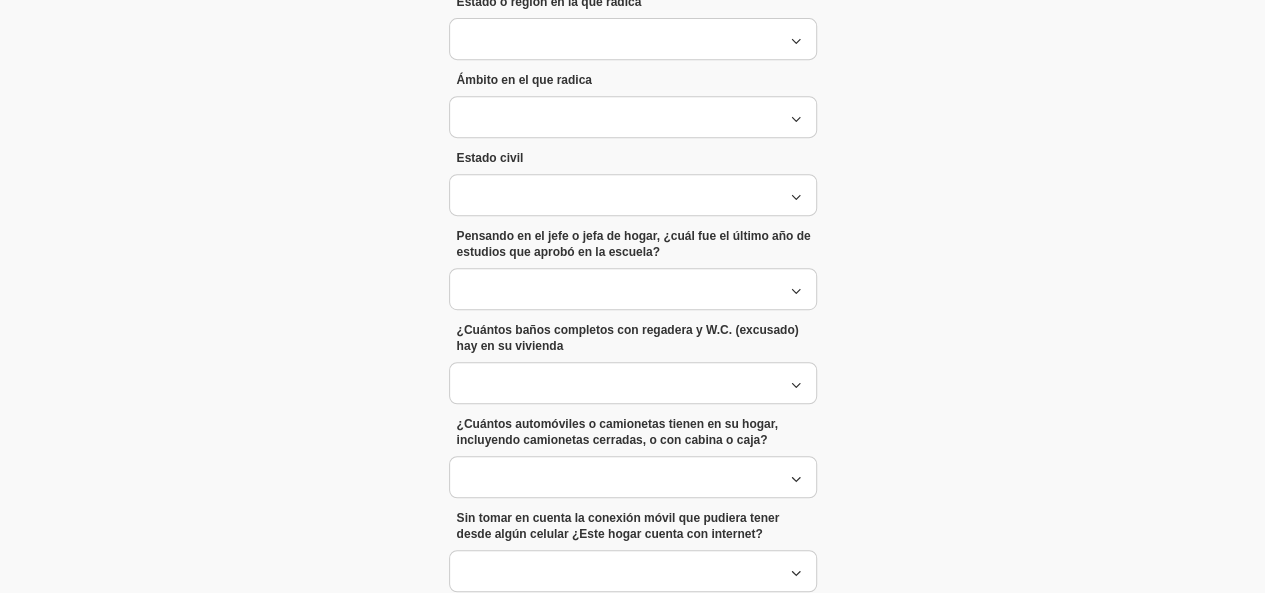 scroll, scrollTop: 456, scrollLeft: 0, axis: vertical 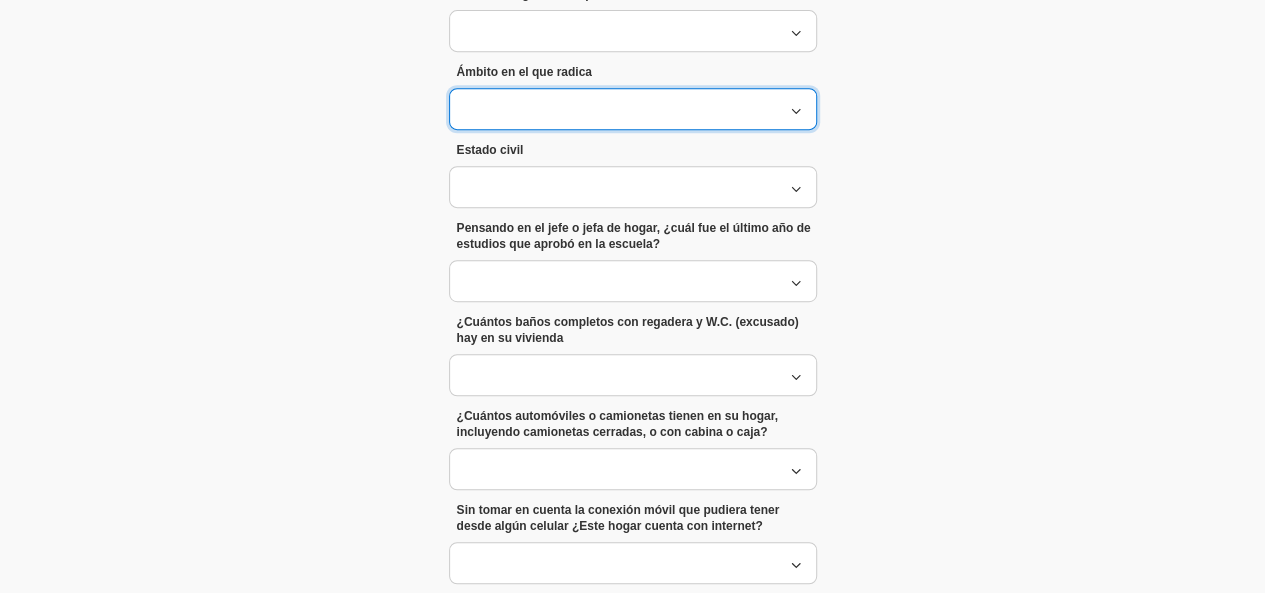 click at bounding box center [633, 109] 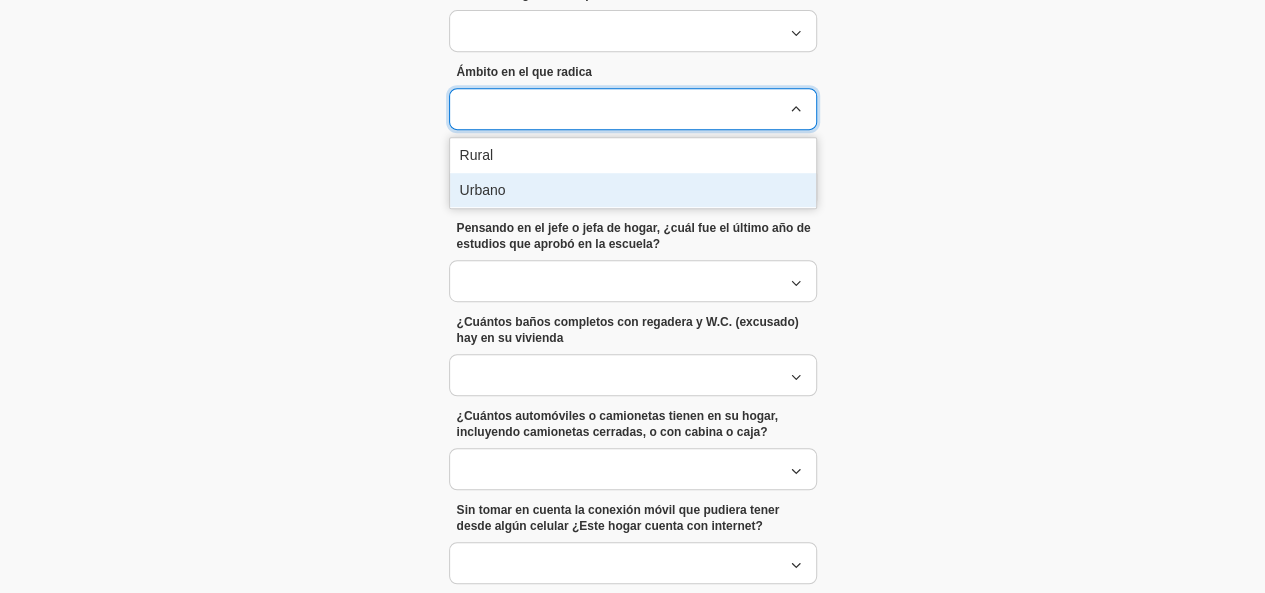 click on "Urbano" at bounding box center [633, 190] 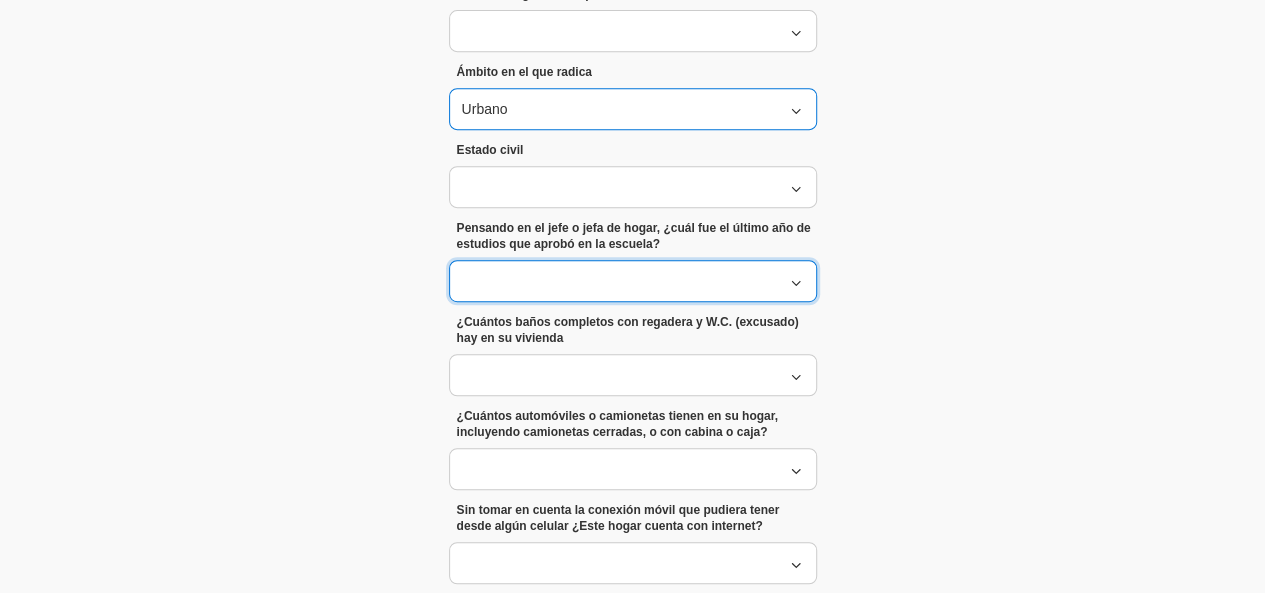 click at bounding box center [622, 281] 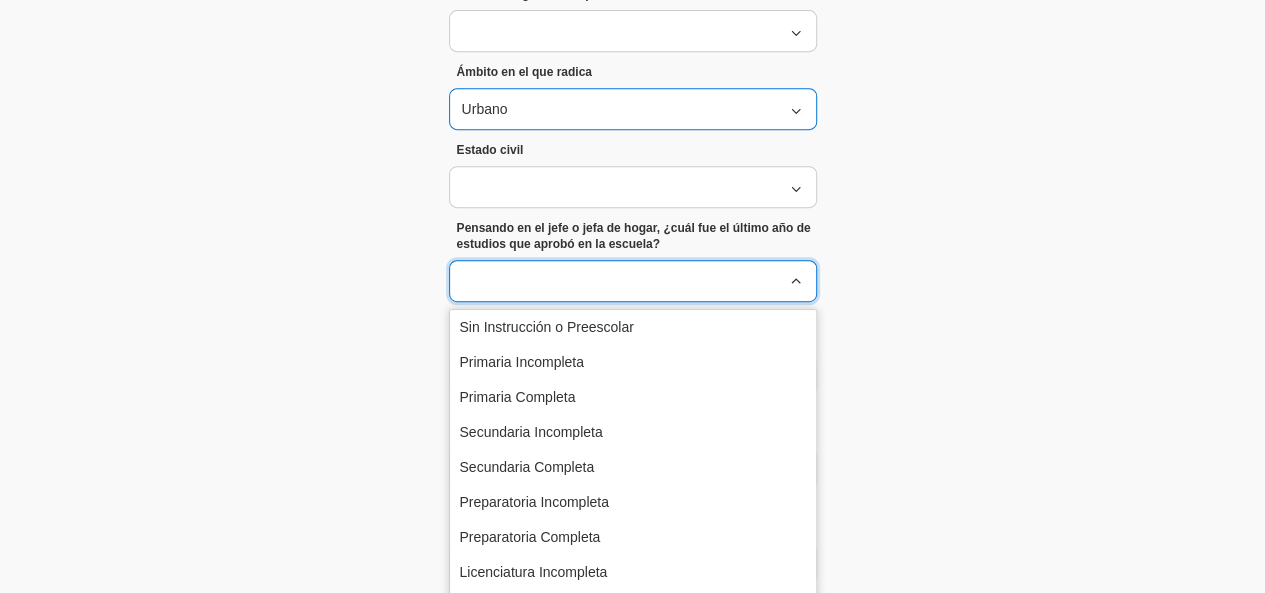 scroll, scrollTop: 48, scrollLeft: 0, axis: vertical 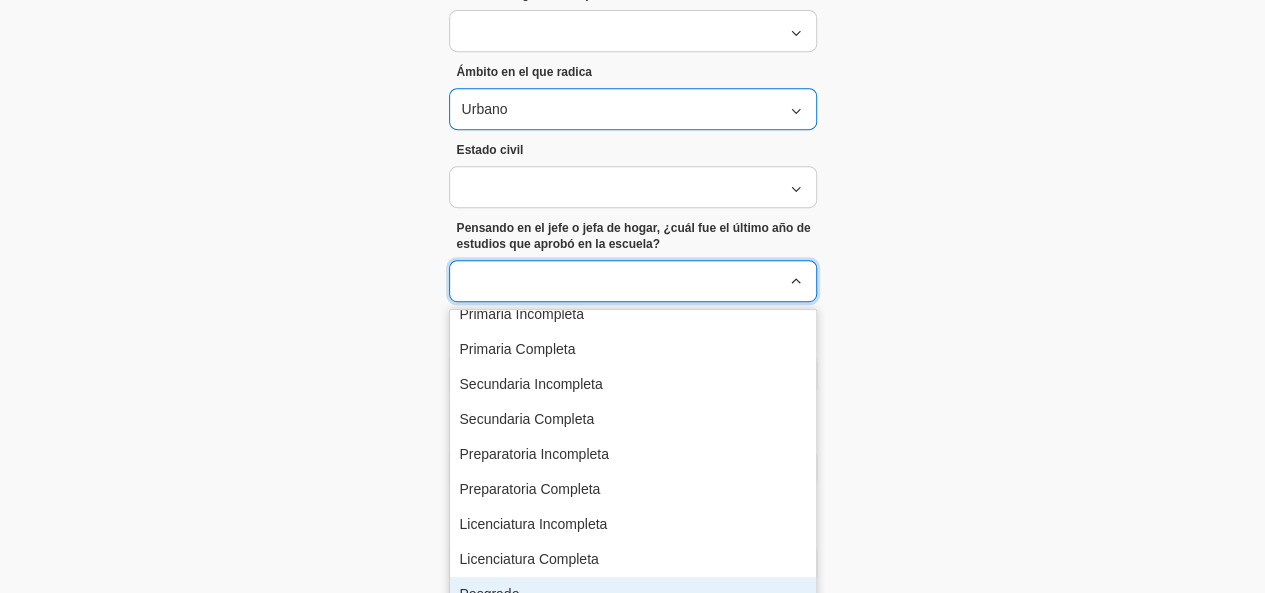 click on "Posgrado" at bounding box center (633, 594) 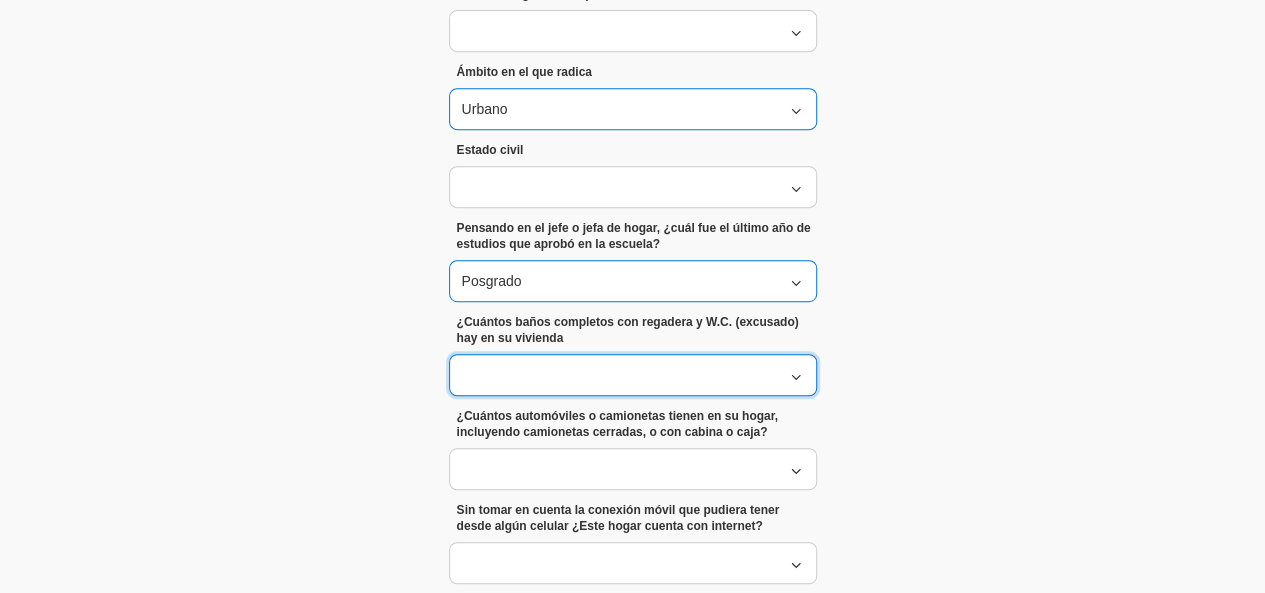 click at bounding box center (622, 375) 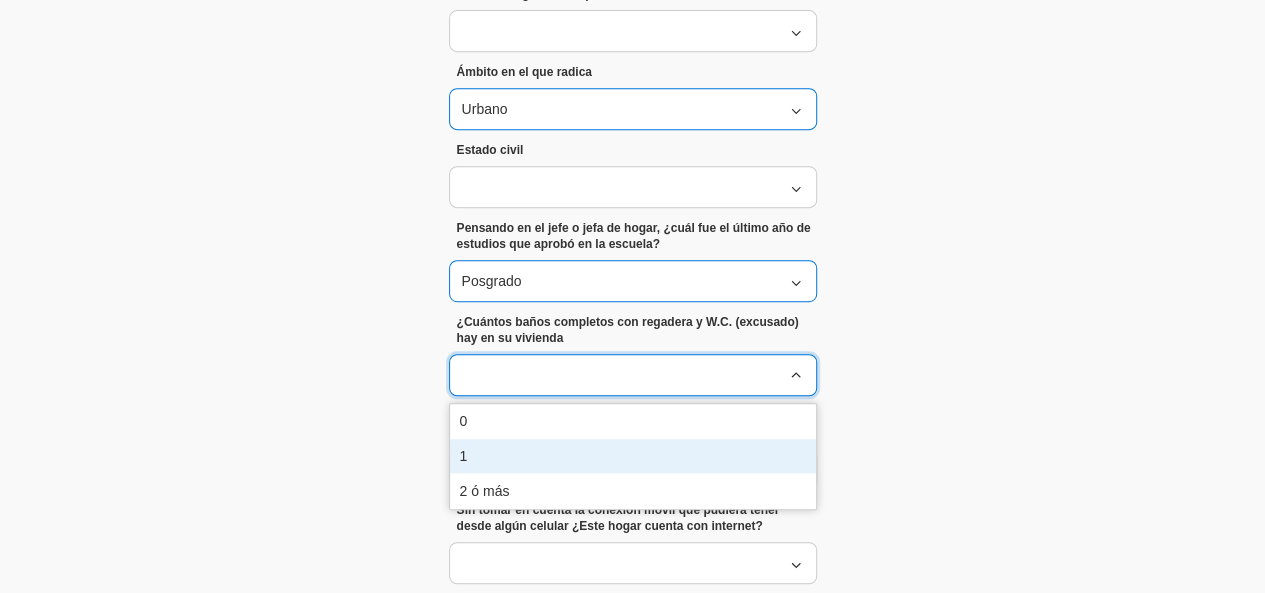 click on "1" at bounding box center [633, 456] 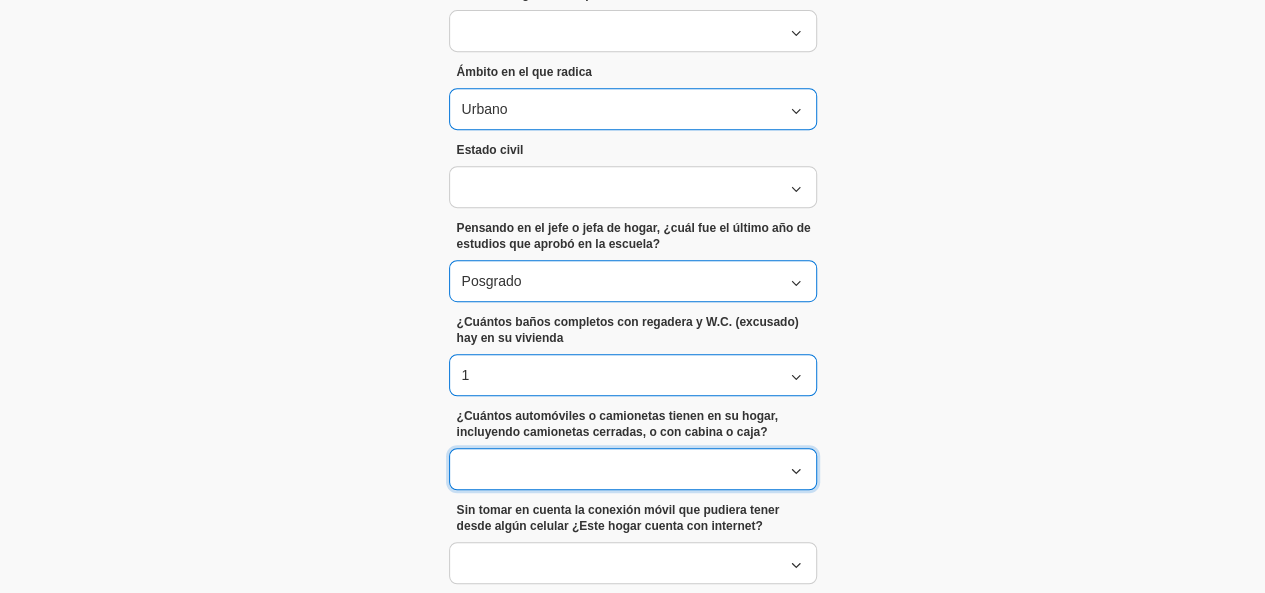 click at bounding box center [633, 469] 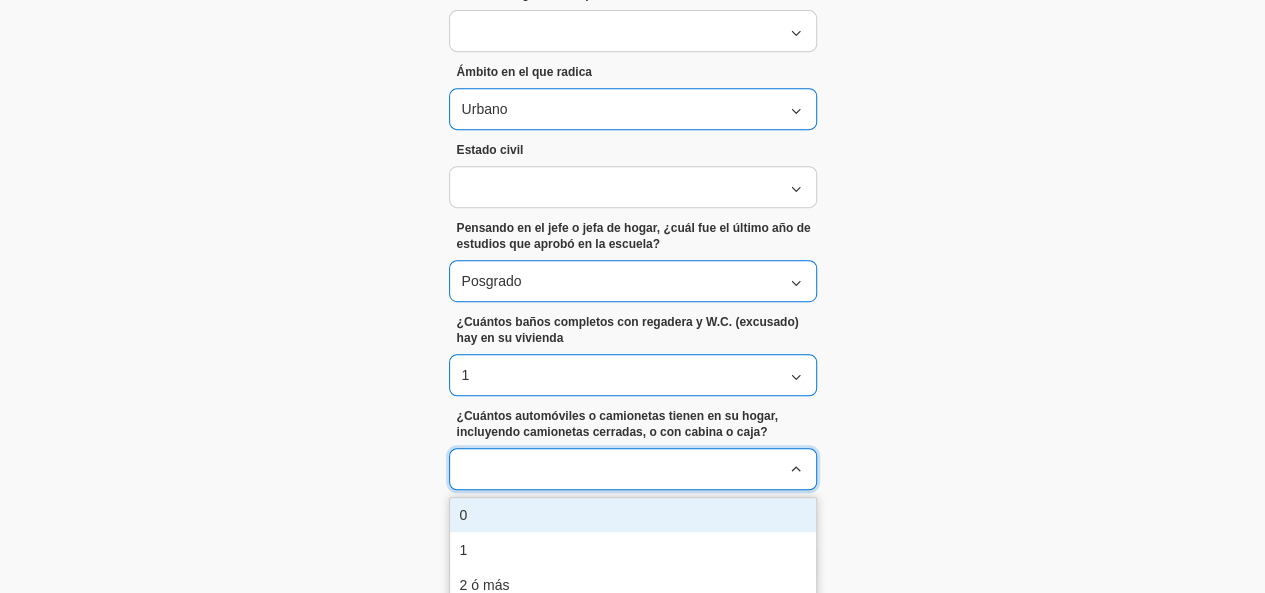 click on "0" at bounding box center [633, 515] 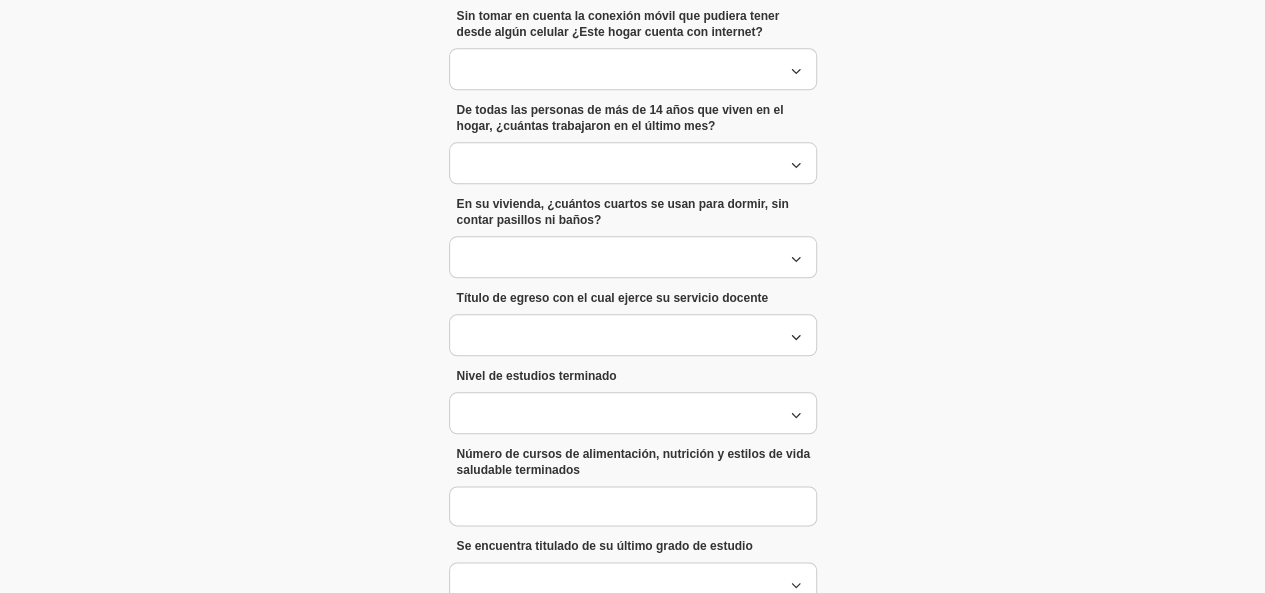 scroll, scrollTop: 948, scrollLeft: 0, axis: vertical 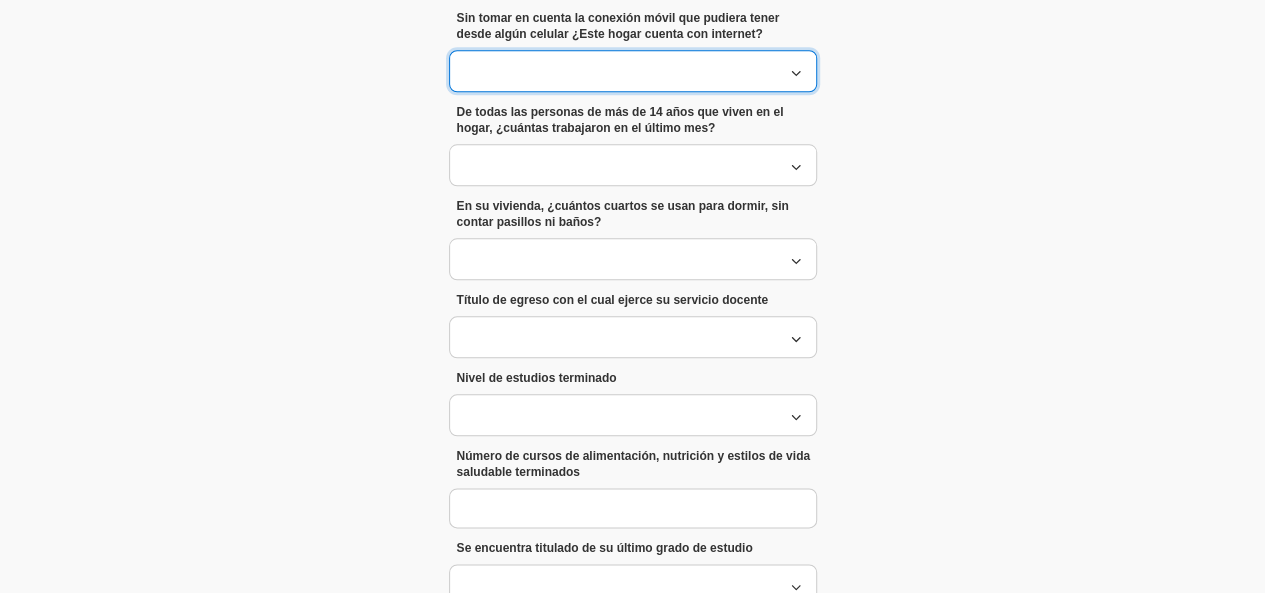 click at bounding box center (622, 71) 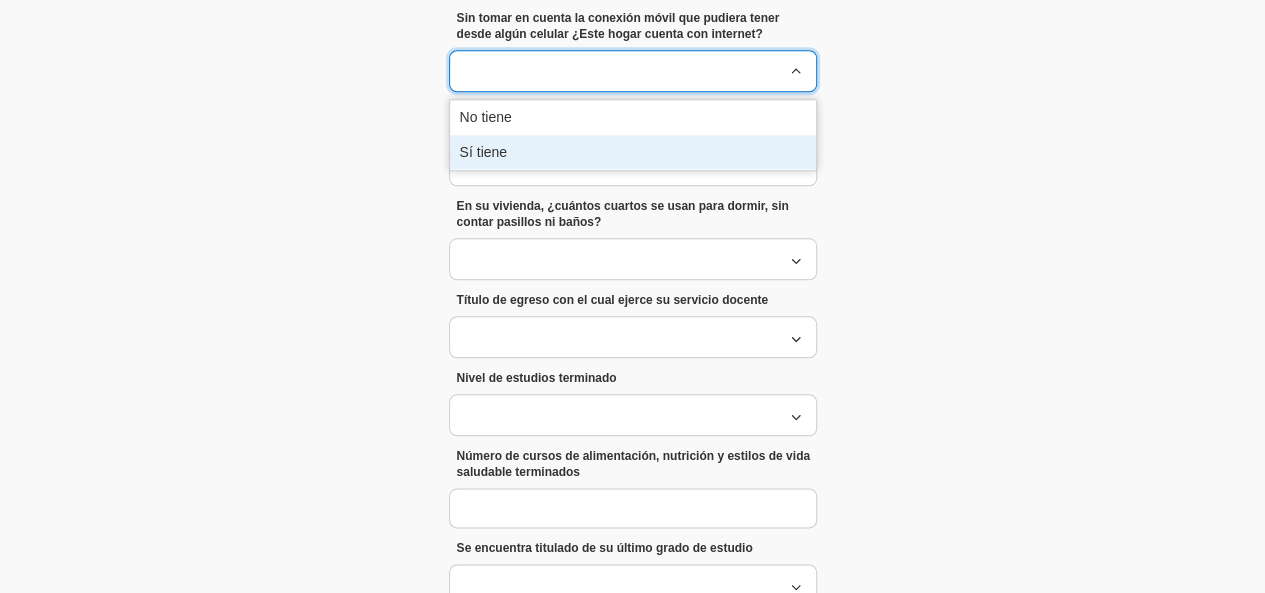 click on "Sí tiene" at bounding box center (633, 152) 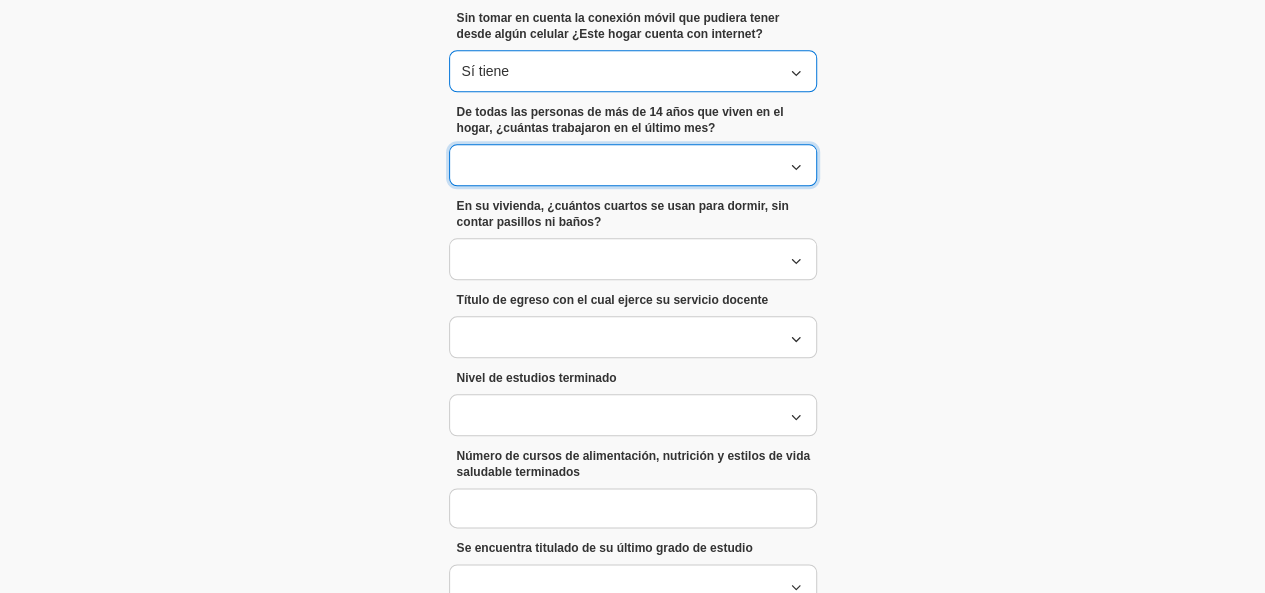 click at bounding box center (622, 165) 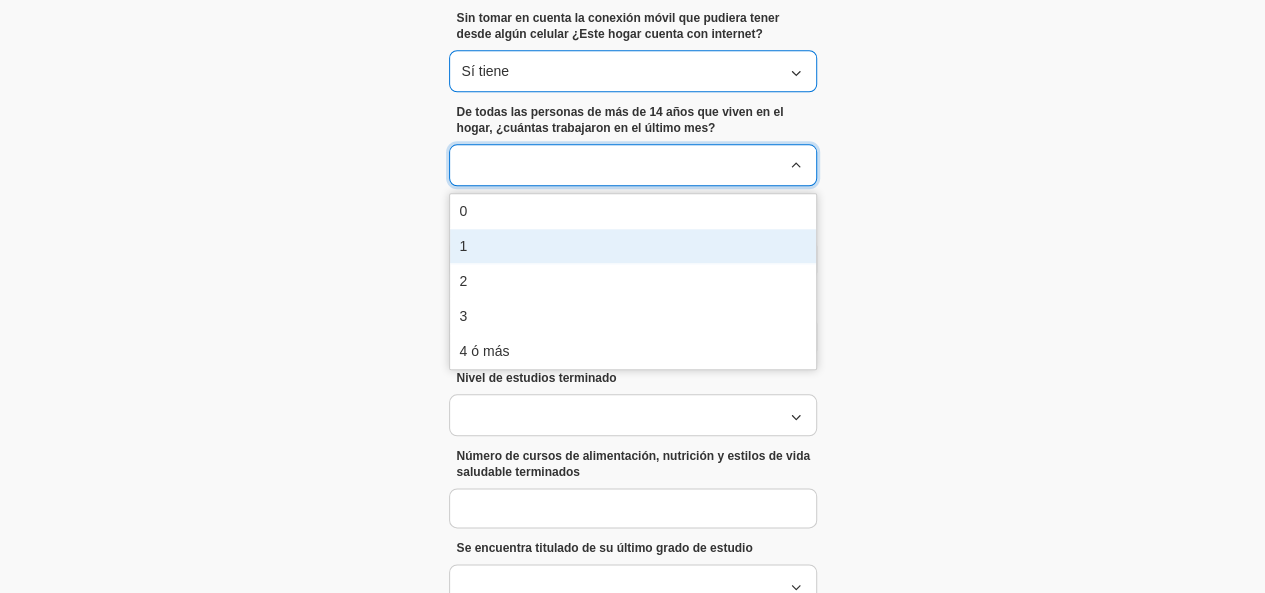 click on "1" at bounding box center [633, 246] 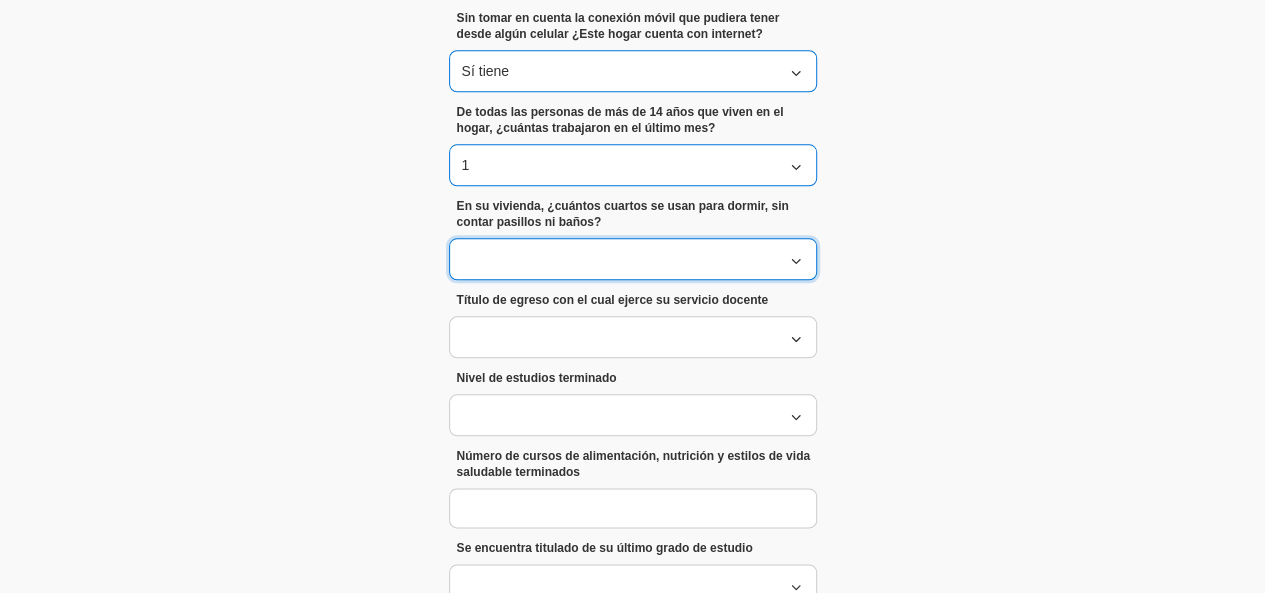 click at bounding box center (622, 259) 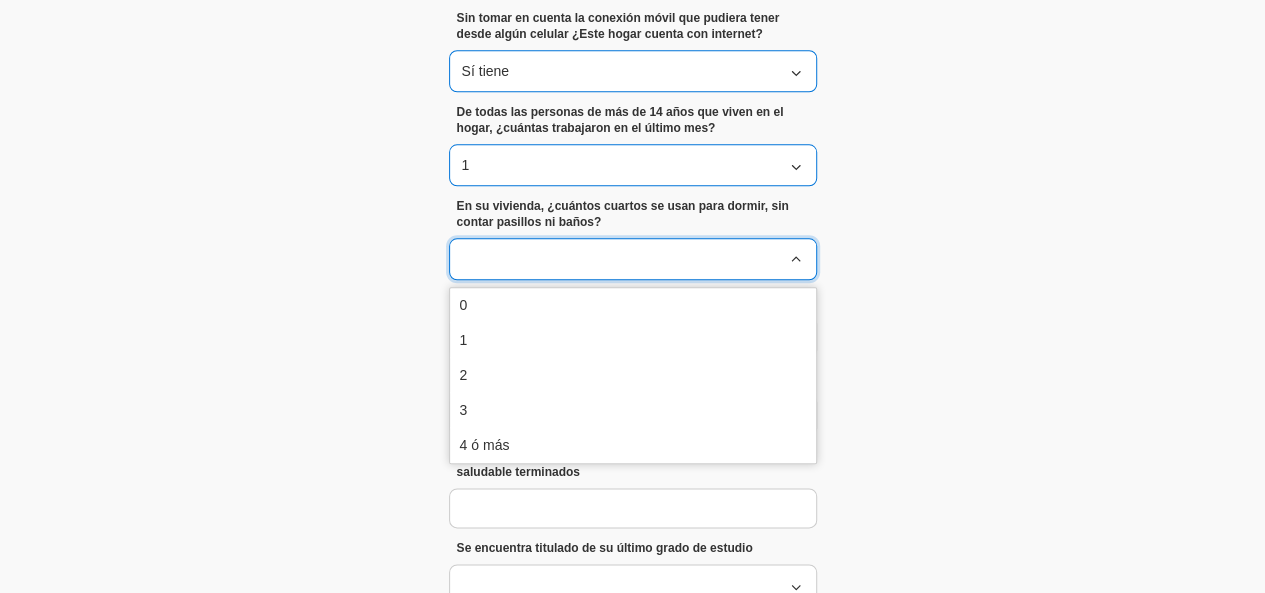 click on "Perfil docente En linea Procesando... Aceptar Completa tu perfil Solicitamos tu ayuda para llenar la siguiente información, que nos ayudará a mejorar el análisis de tus evaluaciones. Edad en años ** Sexo de nacimiento Mujer Pais México Estado o región en la que radica Ámbito en el que radica Urbano Estado civil Pensando en el jefe o jefa de hogar, ¿cuál fue el último año de estudios que aprobó en la escuela? Posgrado ¿Cuántos baños completos con regadera y W.C. (excusado) hay en su vivienda 1 ¿Cuántos automóviles o camionetas tienen en su hogar, incluyendo camionetas cerradas, o con cabina o caja? 0 Sin tomar en cuenta la conexión móvil que pudiera tener desde algún celular ¿Este hogar cuenta con internet? Sí tiene De todas las personas de más de 14 años que viven en el hogar, ¿cuántas trabajaron en el último mes? 1 En su vivienda, ¿cuántos cuartos se usan para dormir, sin contar pasillos ni baños? 0   1   2   3   4 ó más   Nivel de estudios terminado * Turno en el que imparte" at bounding box center [632, 53] 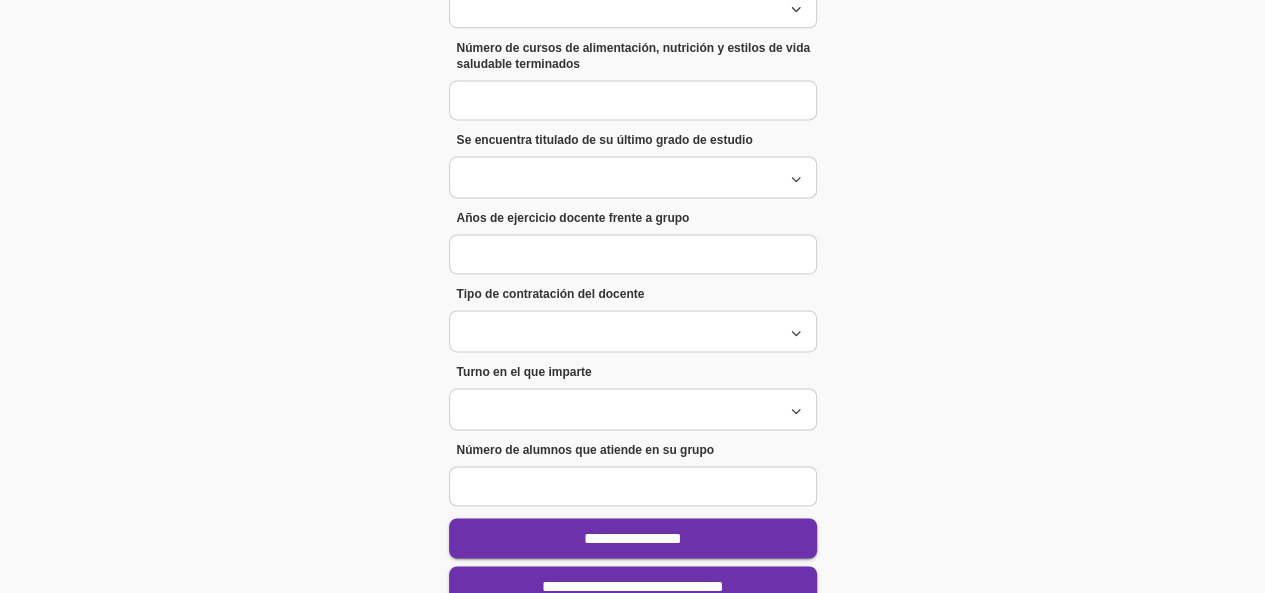 scroll, scrollTop: 1398, scrollLeft: 0, axis: vertical 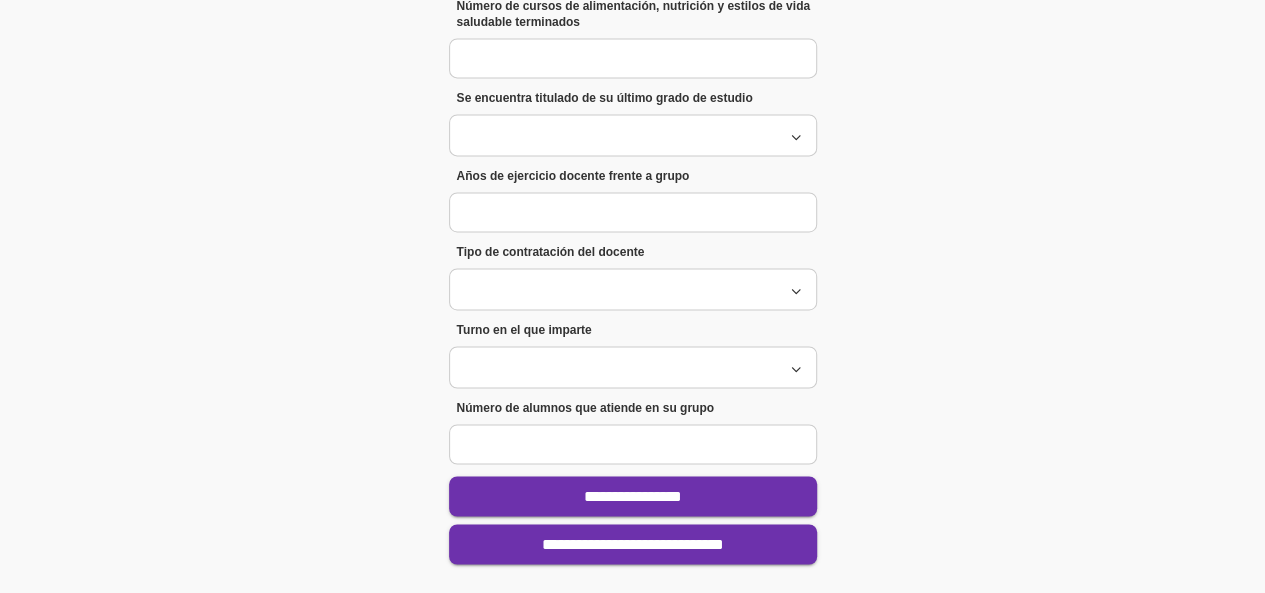 click on "**********" at bounding box center (633, 544) 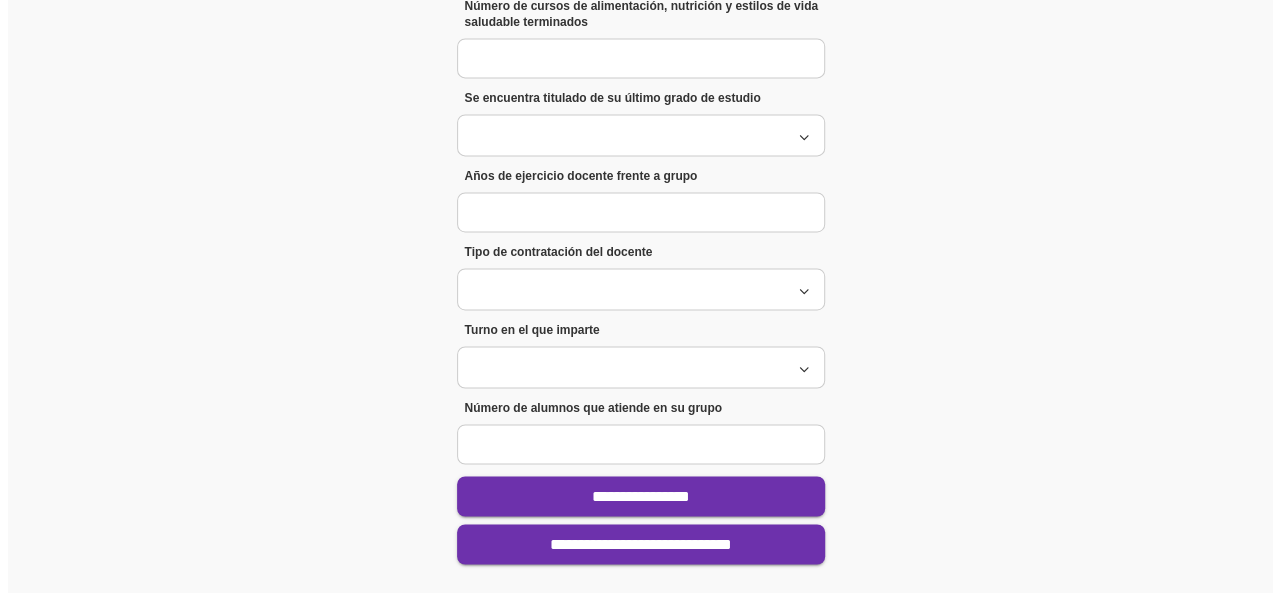 scroll, scrollTop: 0, scrollLeft: 0, axis: both 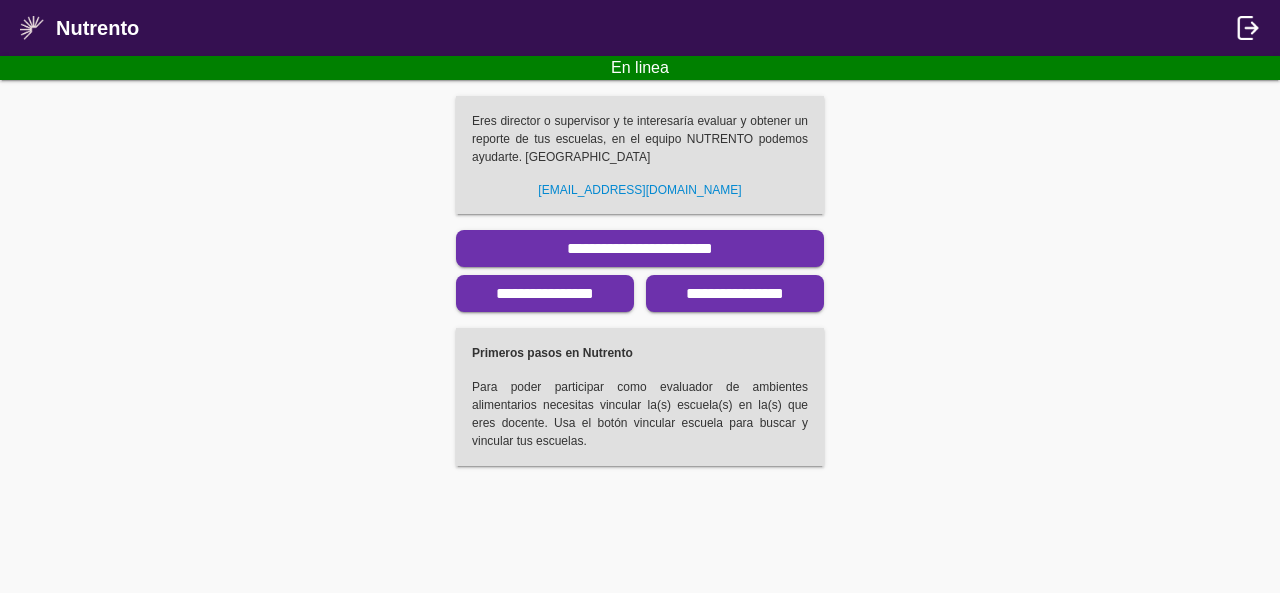click on "**********" at bounding box center (735, 293) 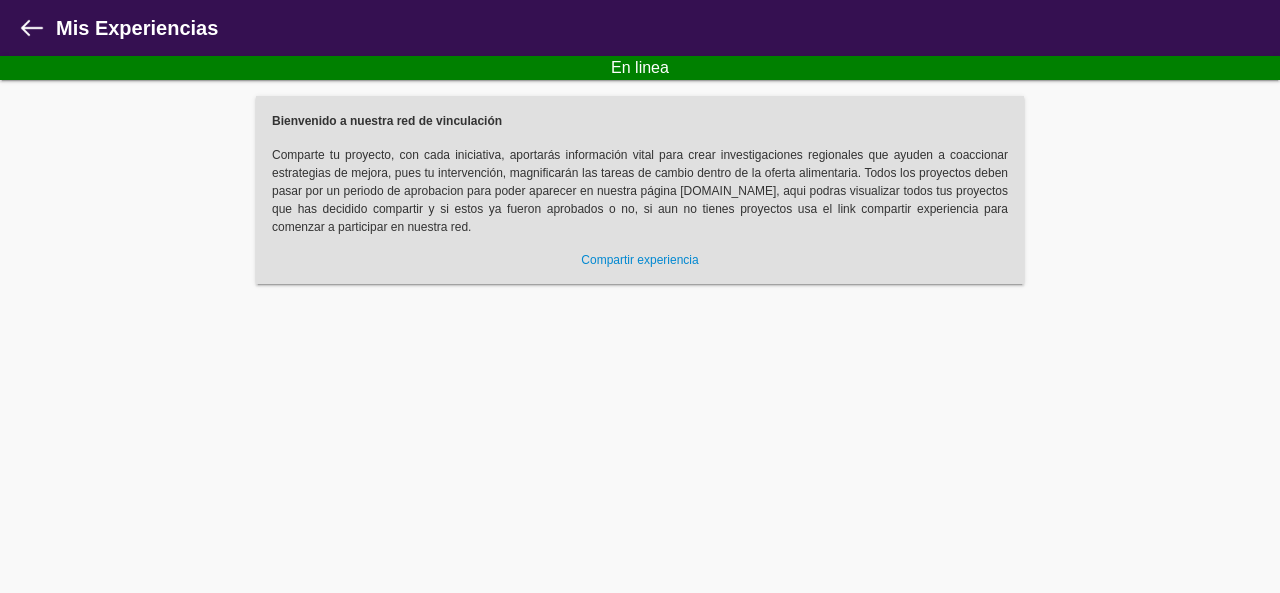 click at bounding box center [32, 28] 